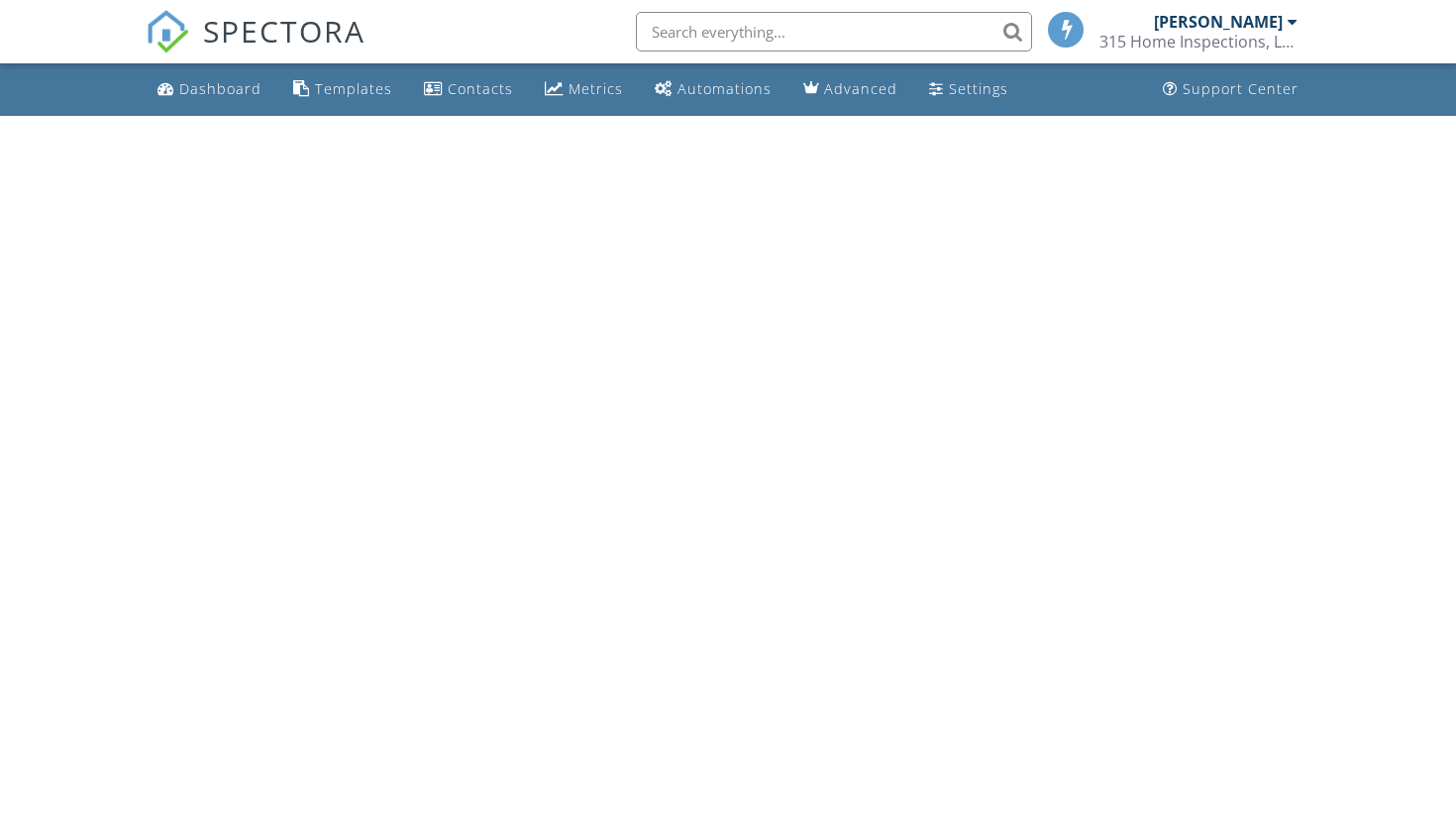 scroll, scrollTop: 0, scrollLeft: 0, axis: both 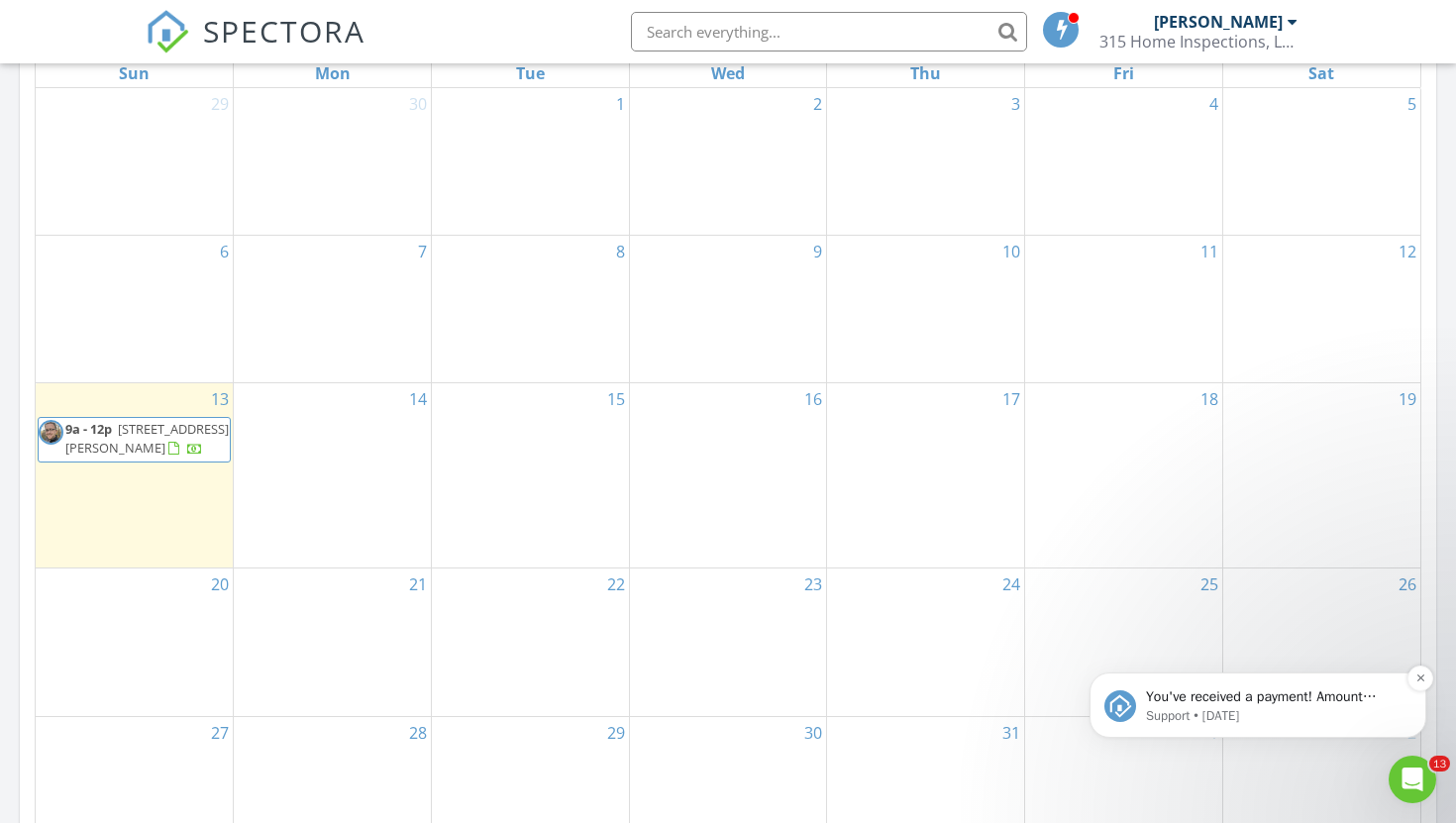 click on "You've received a payment!  Amount  $600.00  Fee  $0.00  Net  $600.00  Transaction #  pi_3Rk5CZK7snlDGpRF0rNXcOE1  Inspection  215 Rita Dr, Syracuse, NY 13212 Payouts to your bank or debit card occur on a daily basis. Each payment usually takes two business days to process. You can view your pending payout amount here. If you have any questions reach out on our chat bubble at app.spectora.com." at bounding box center [1274, 697] 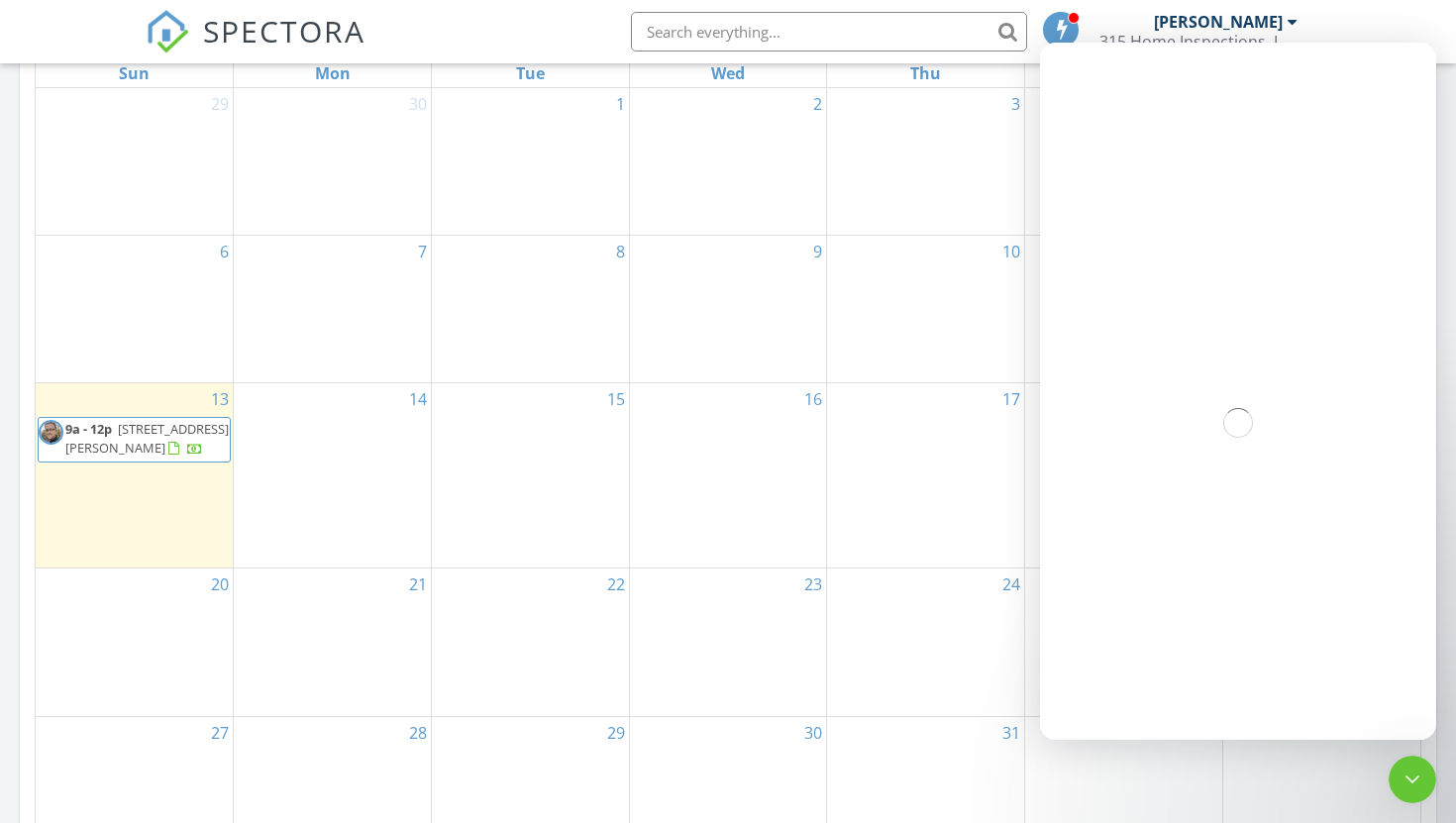 scroll, scrollTop: 0, scrollLeft: 0, axis: both 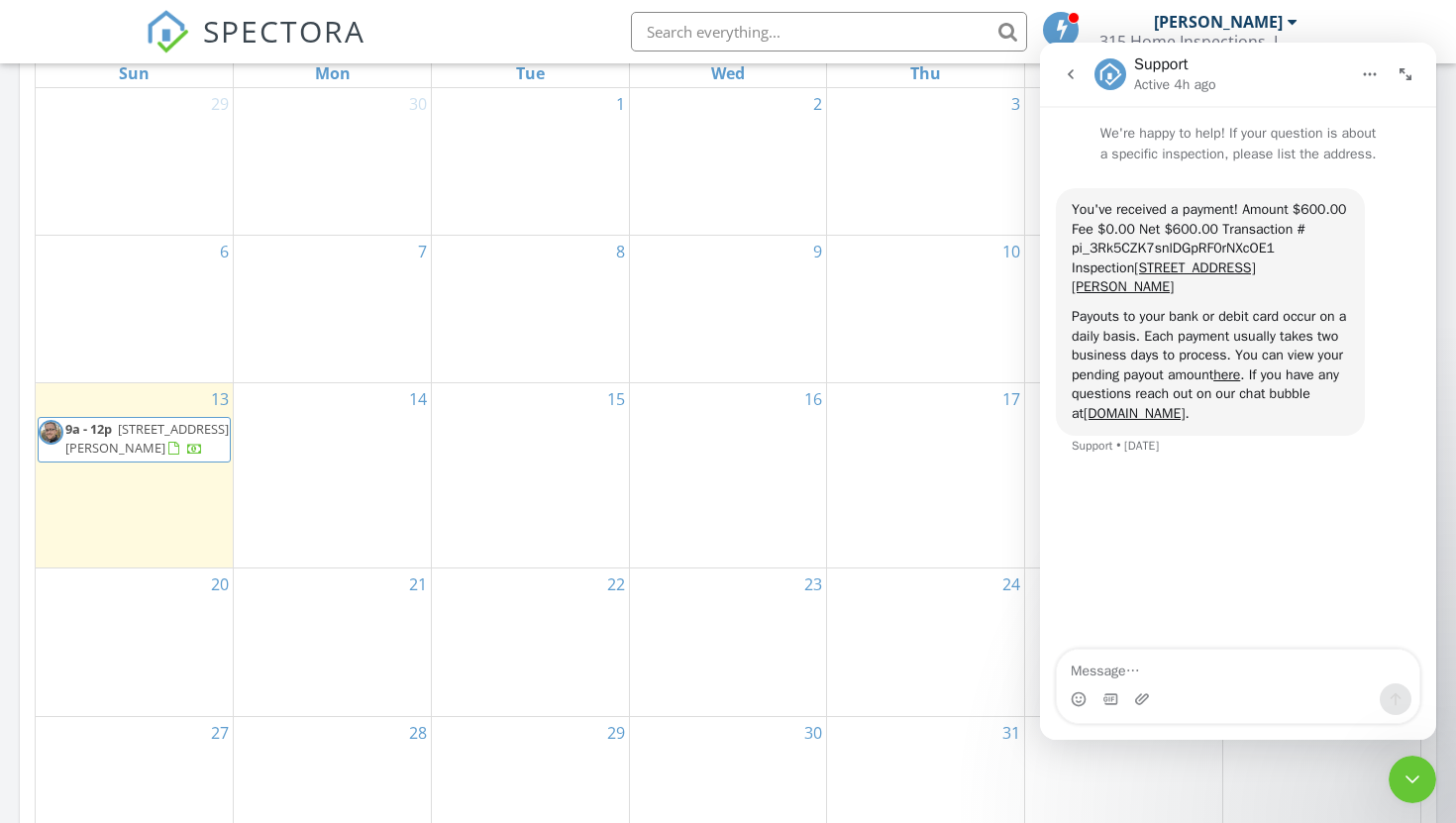 click on "215 Rita Dr, Syracuse 13212" at bounding box center (147, 438) 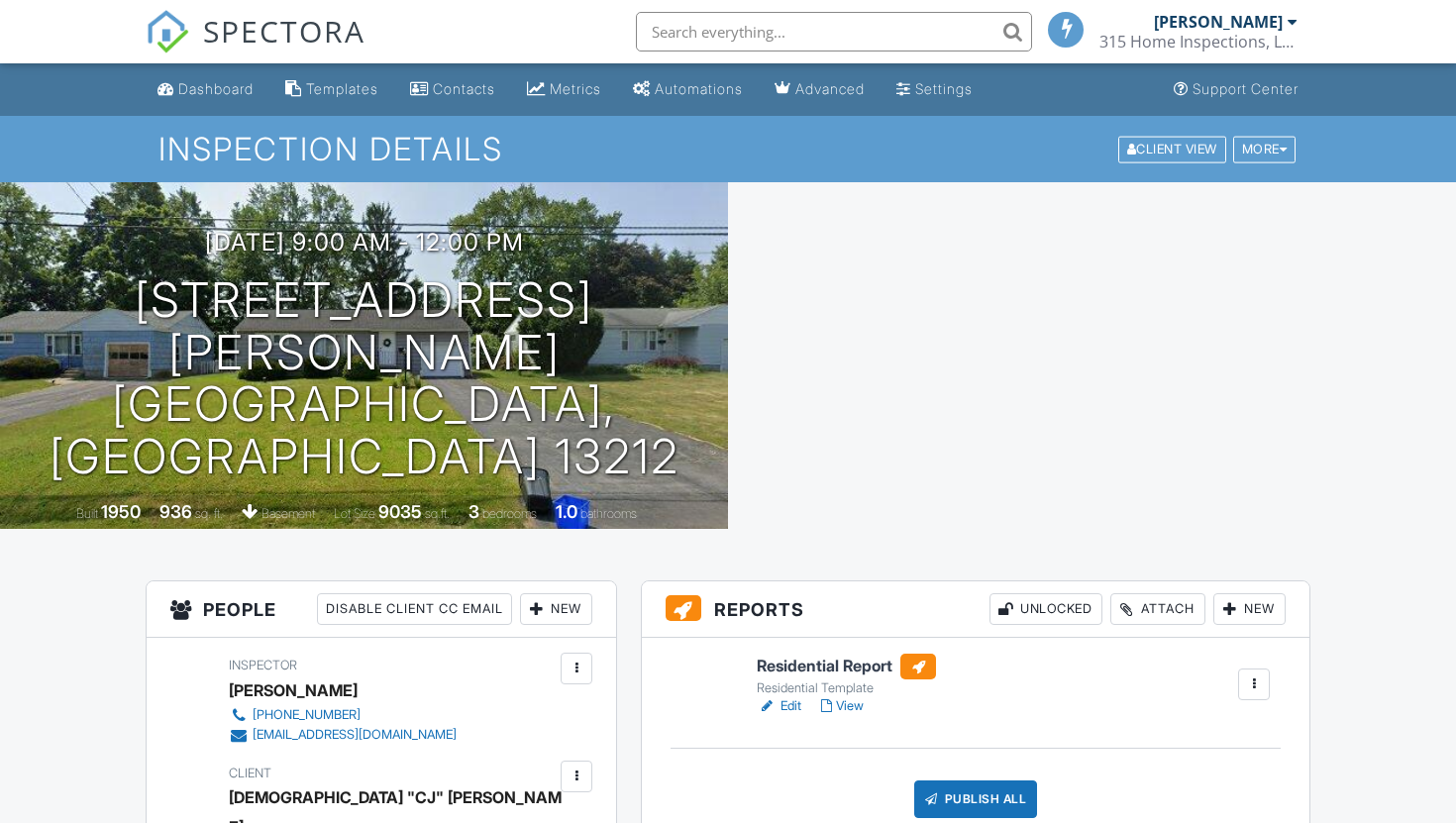 scroll, scrollTop: 0, scrollLeft: 0, axis: both 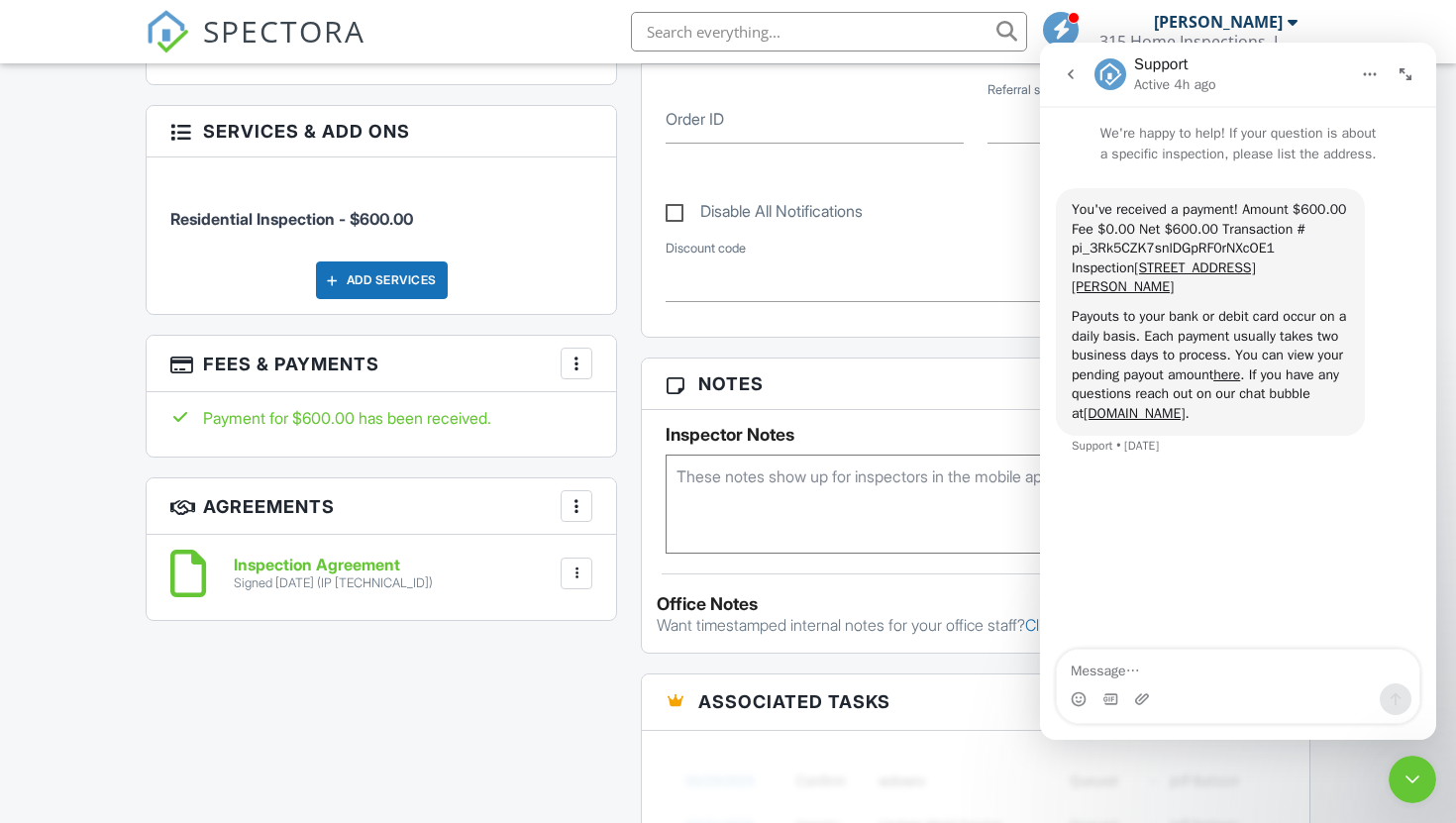 click at bounding box center (576, 363) 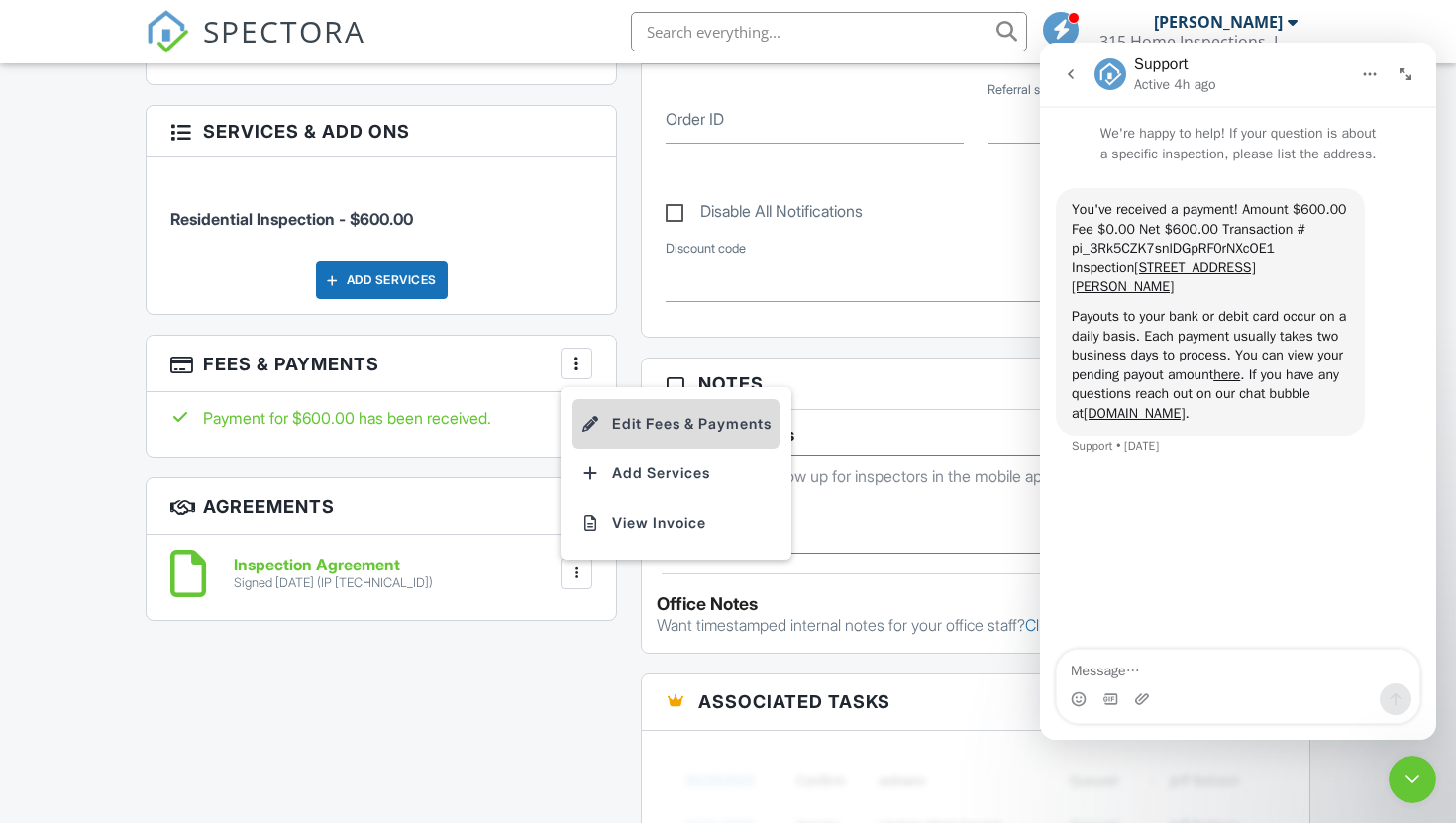 click on "Edit Fees & Payments" at bounding box center (676, 424) 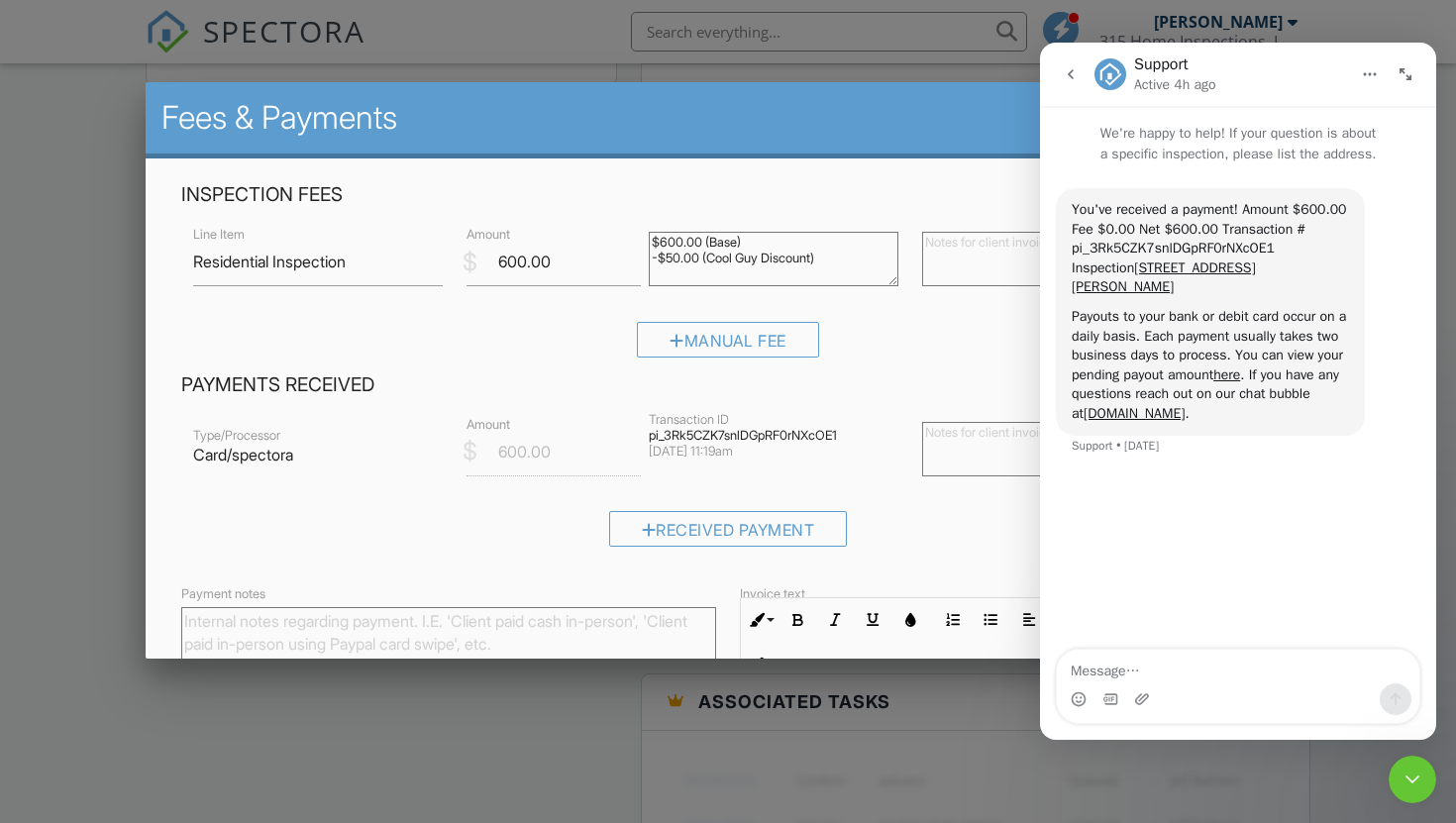 click 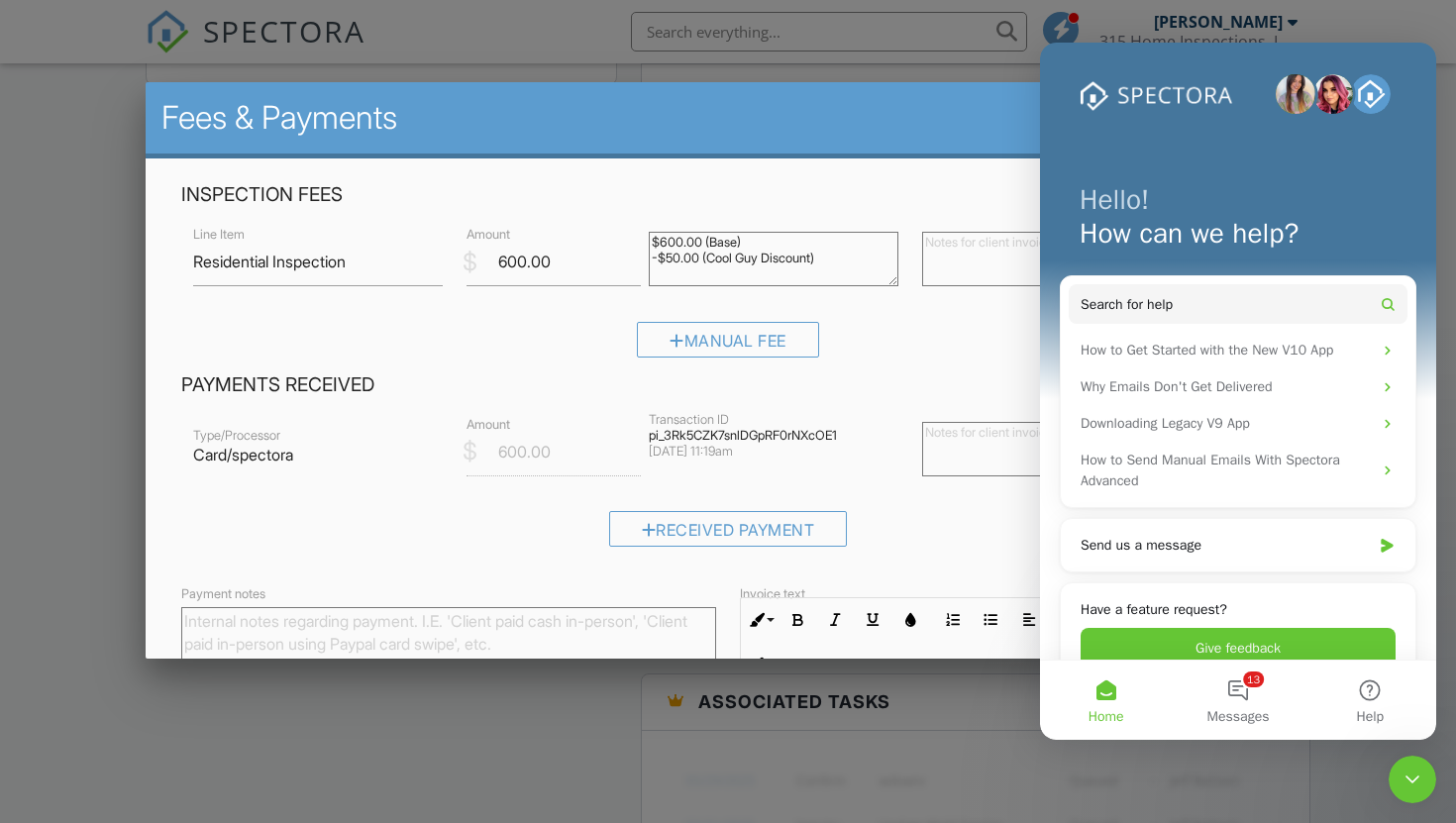 click at bounding box center (1412, 779) 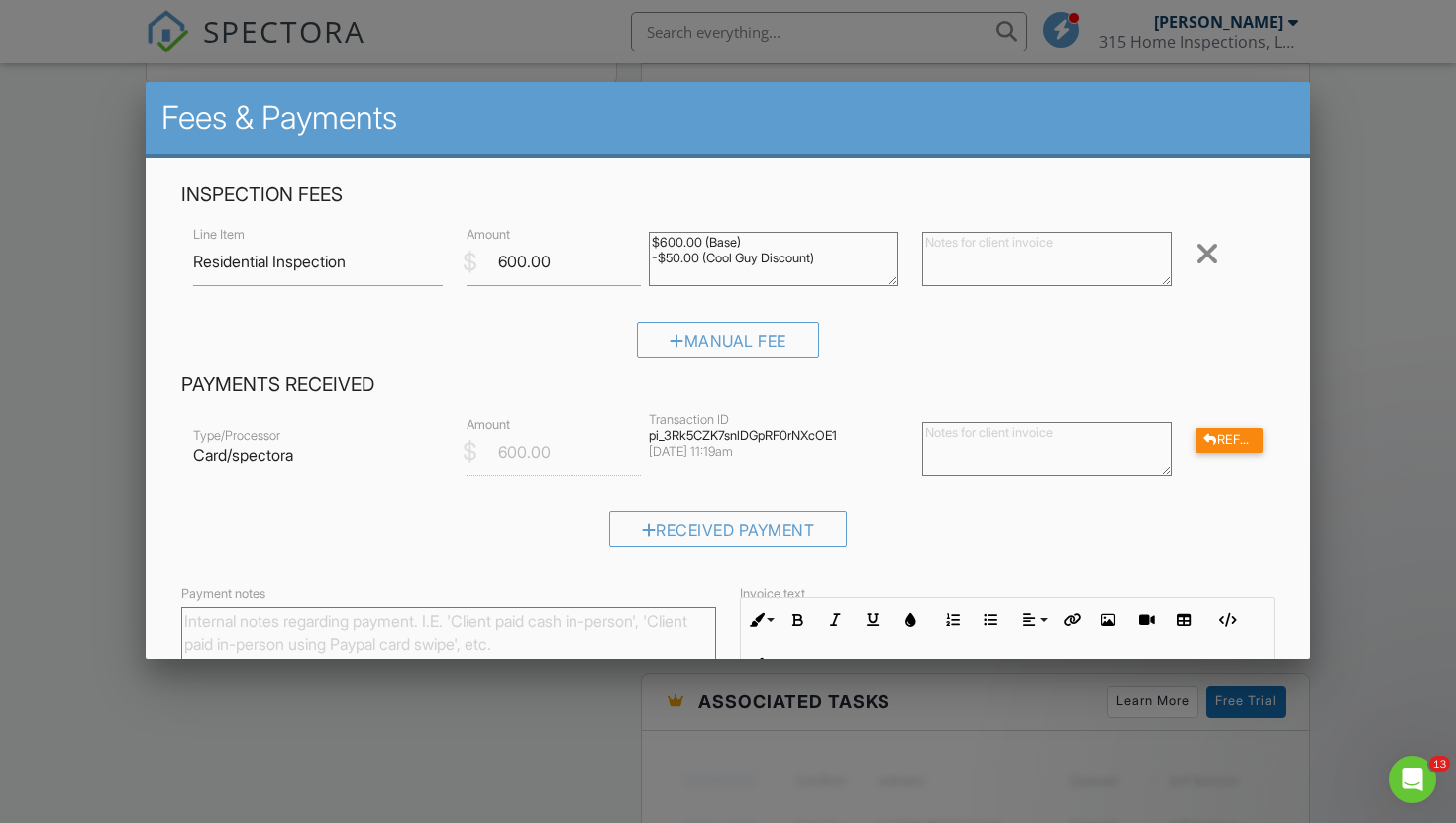 scroll, scrollTop: 0, scrollLeft: 0, axis: both 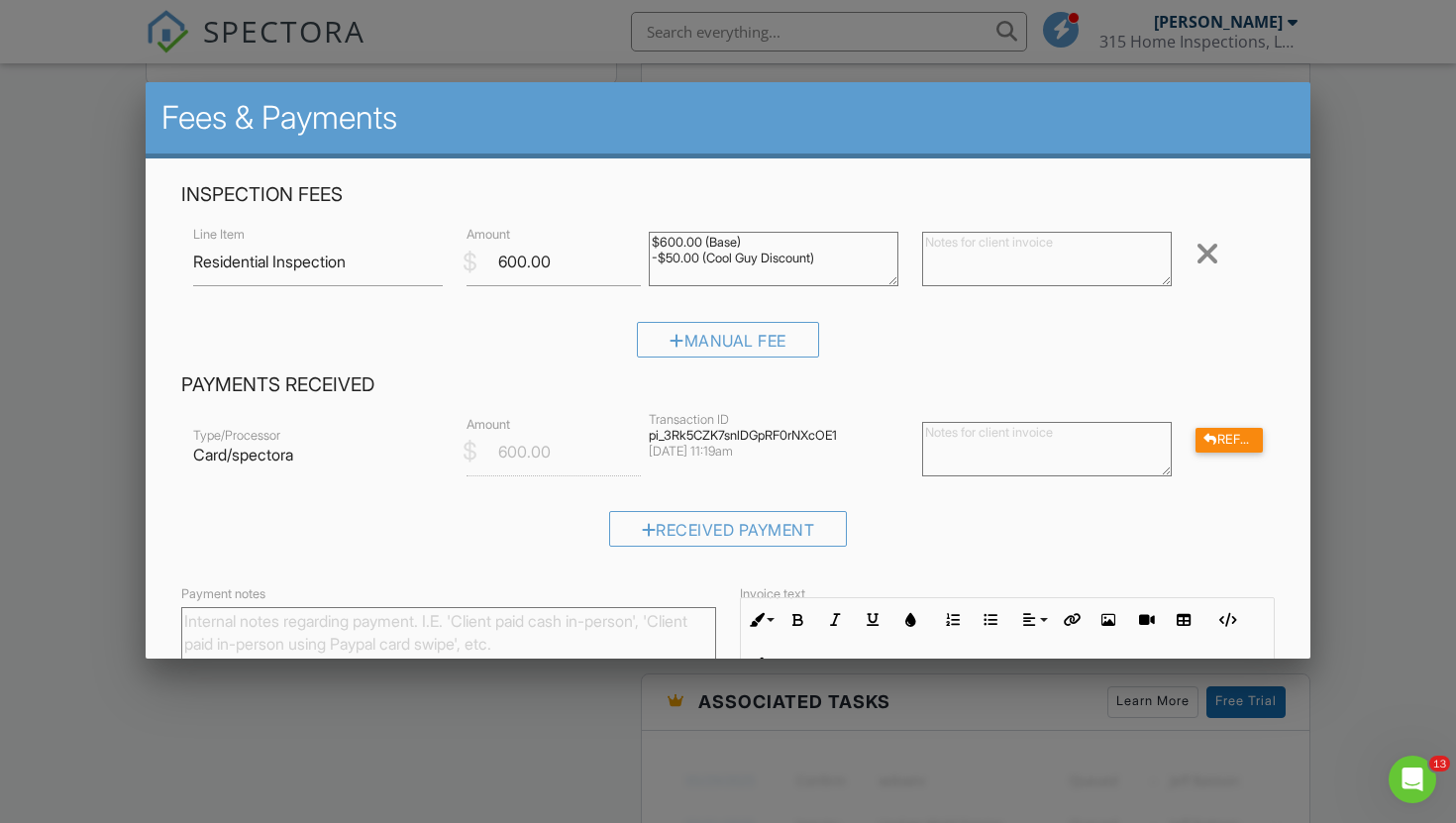 click at bounding box center [728, 415] 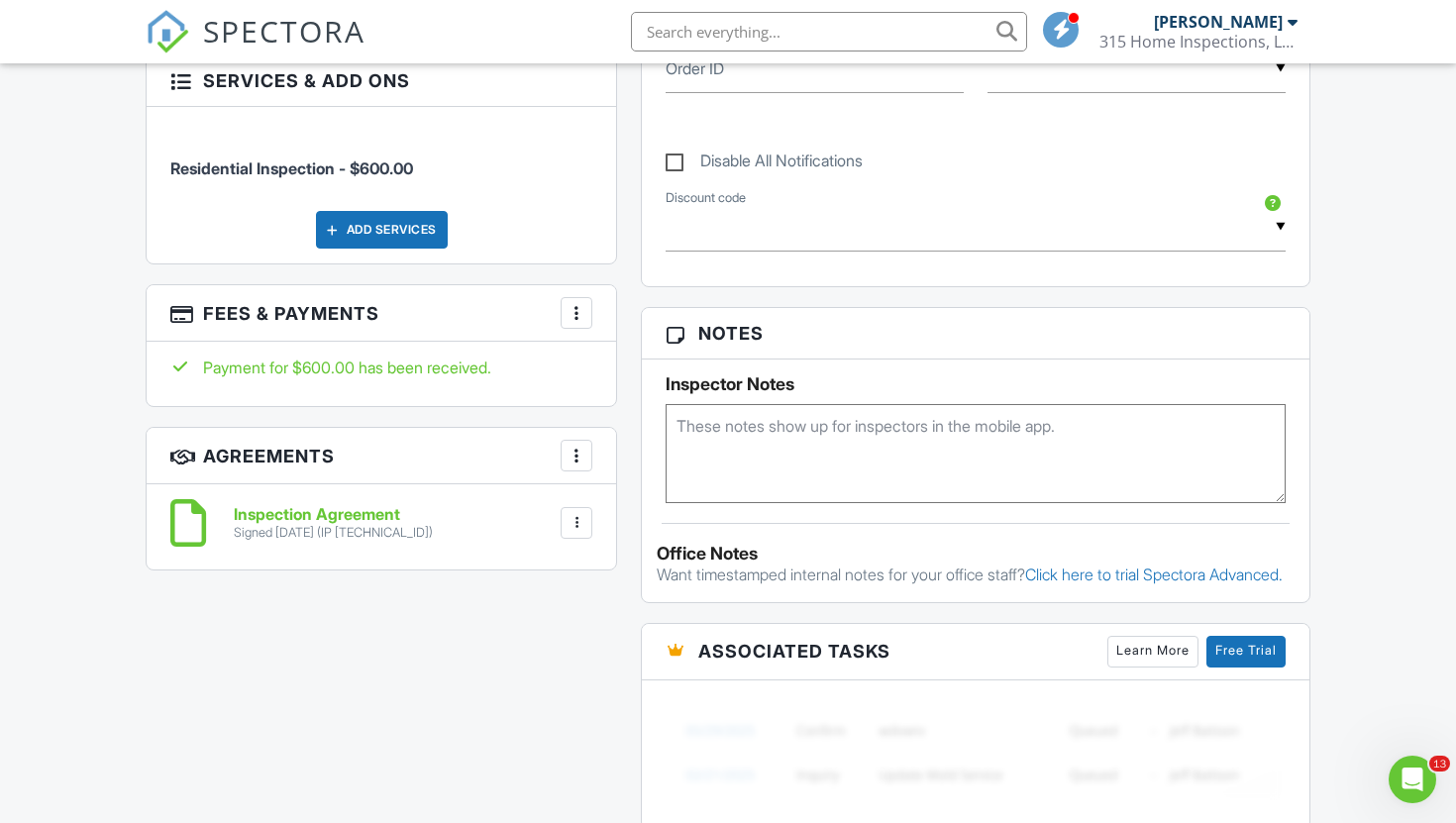 scroll, scrollTop: 1098, scrollLeft: 0, axis: vertical 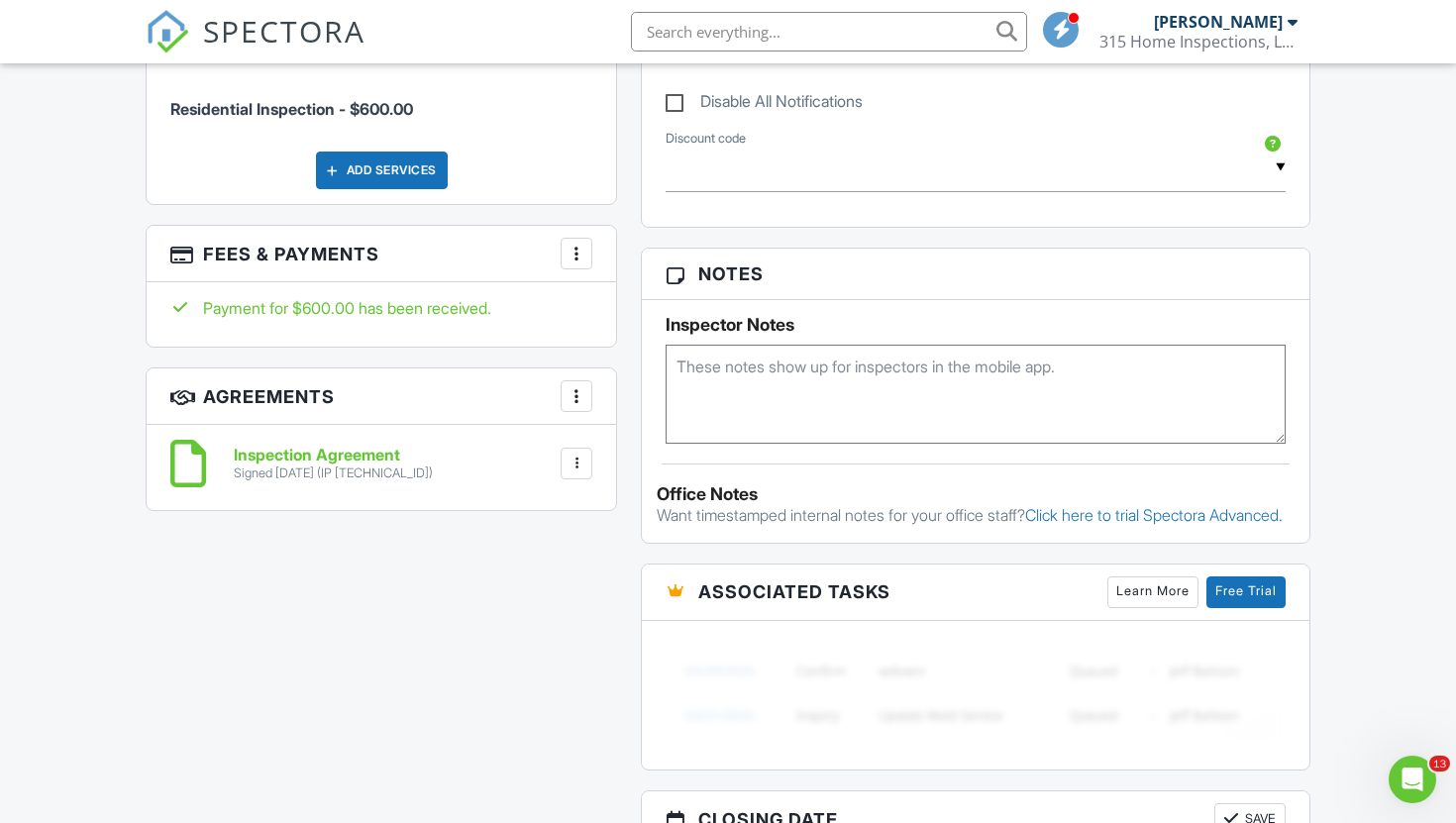 click at bounding box center [576, 254] 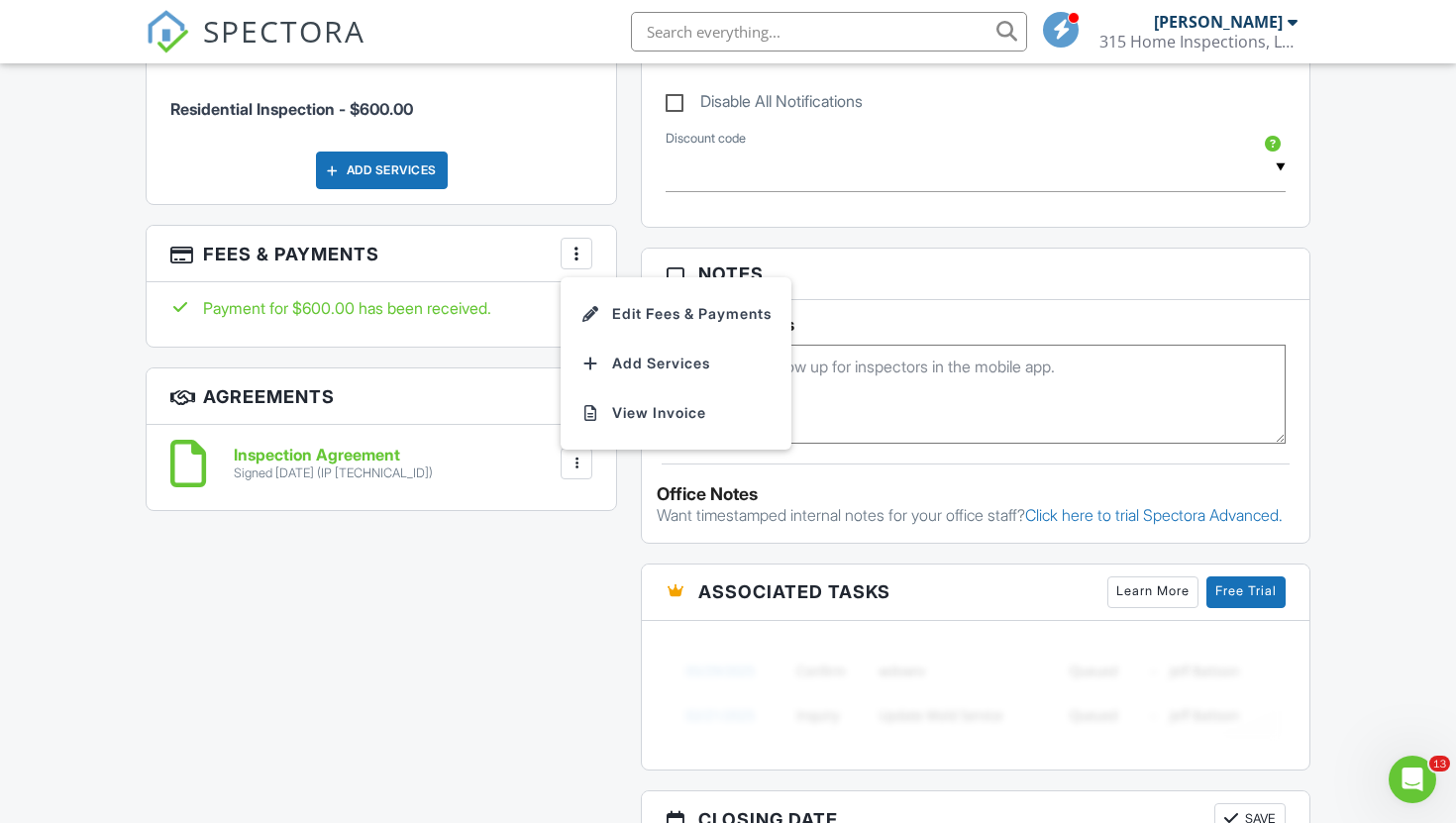 click on "Payment for $600.00 has been received." at bounding box center [381, 308] 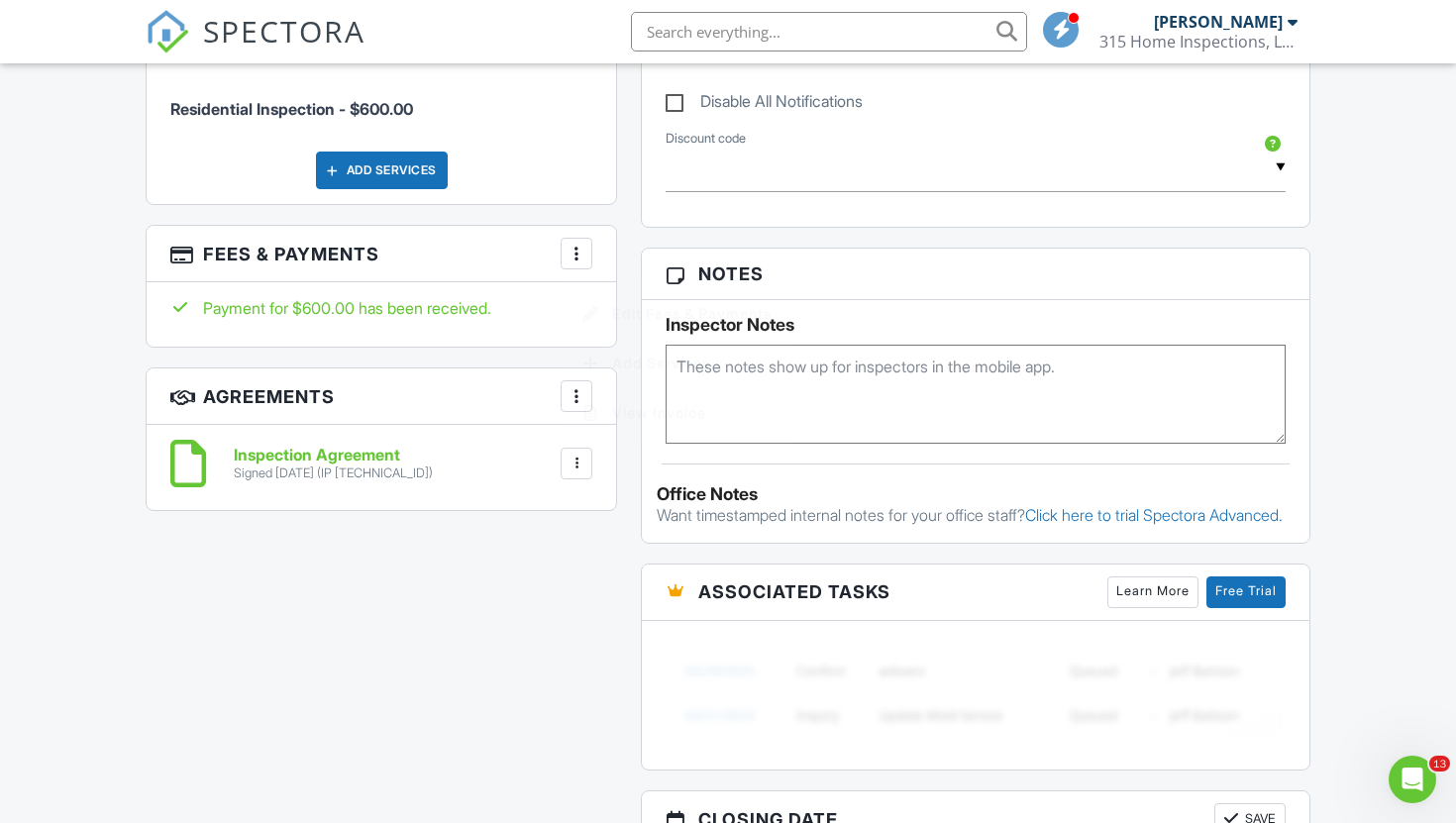 click on "Fees & Payments
More
Edit Fees & Payments
Add Services
View Invoice" at bounding box center (381, 254) 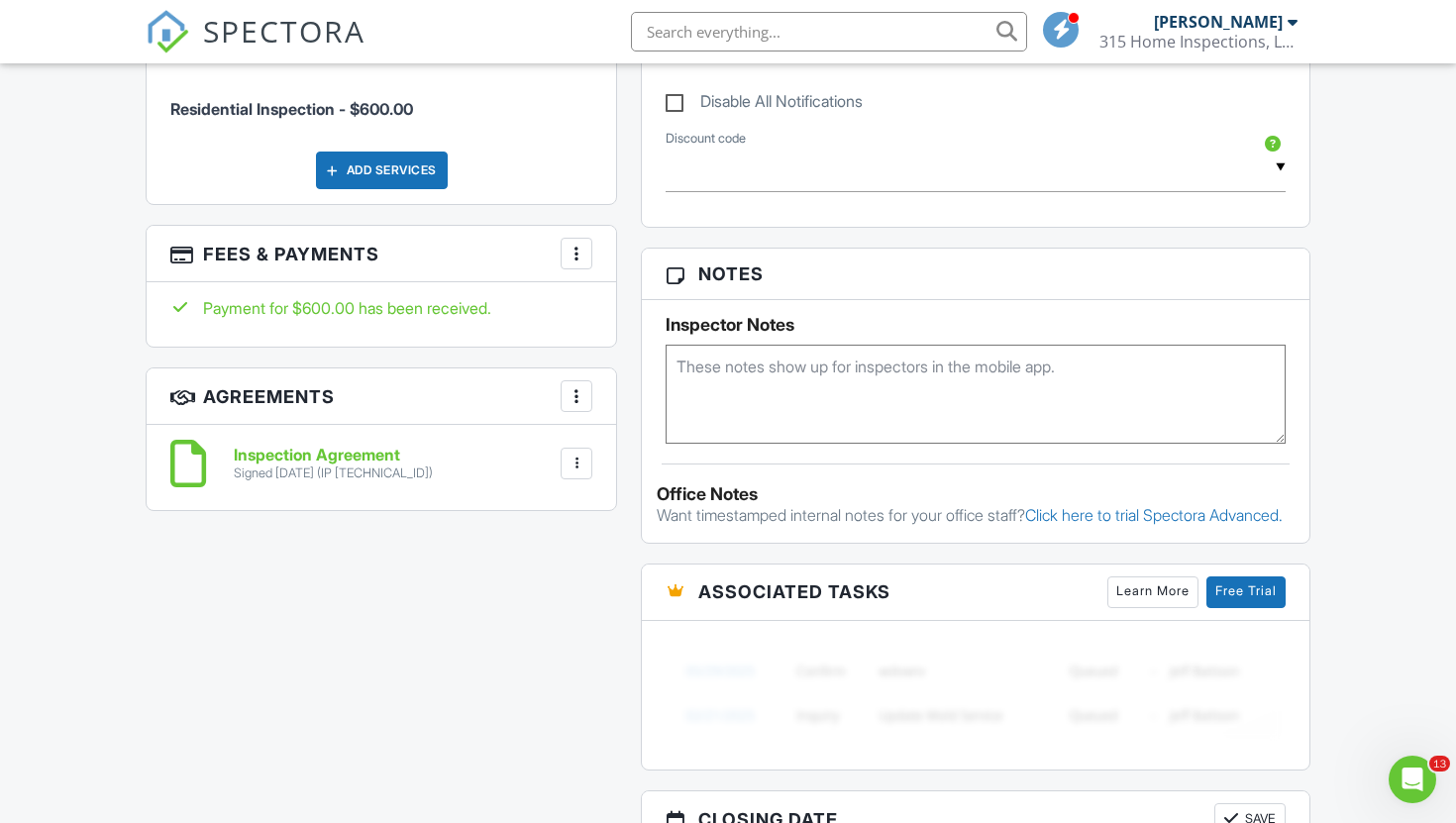 click at bounding box center [576, 254] 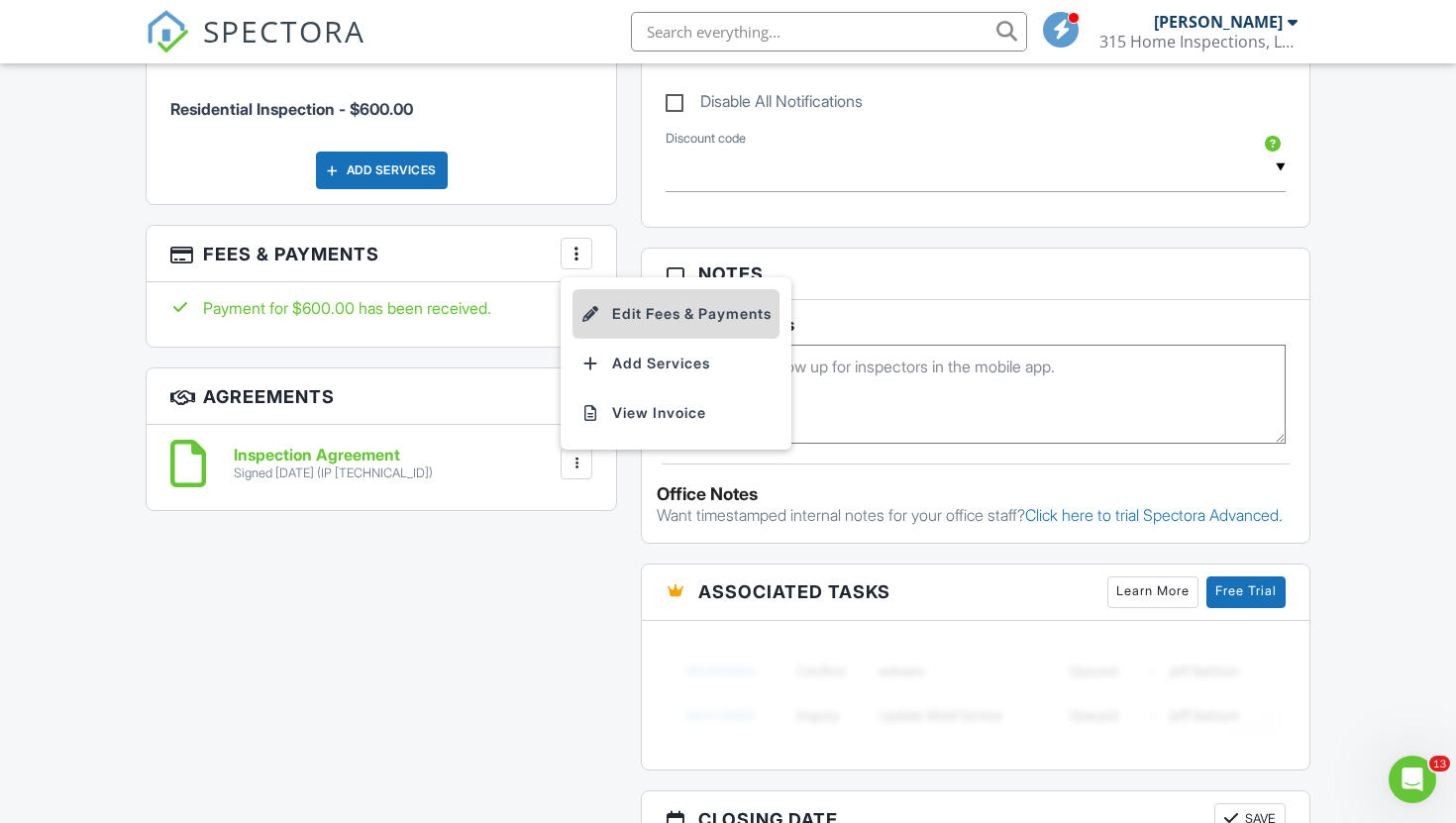 click on "Edit Fees & Payments" at bounding box center [676, 314] 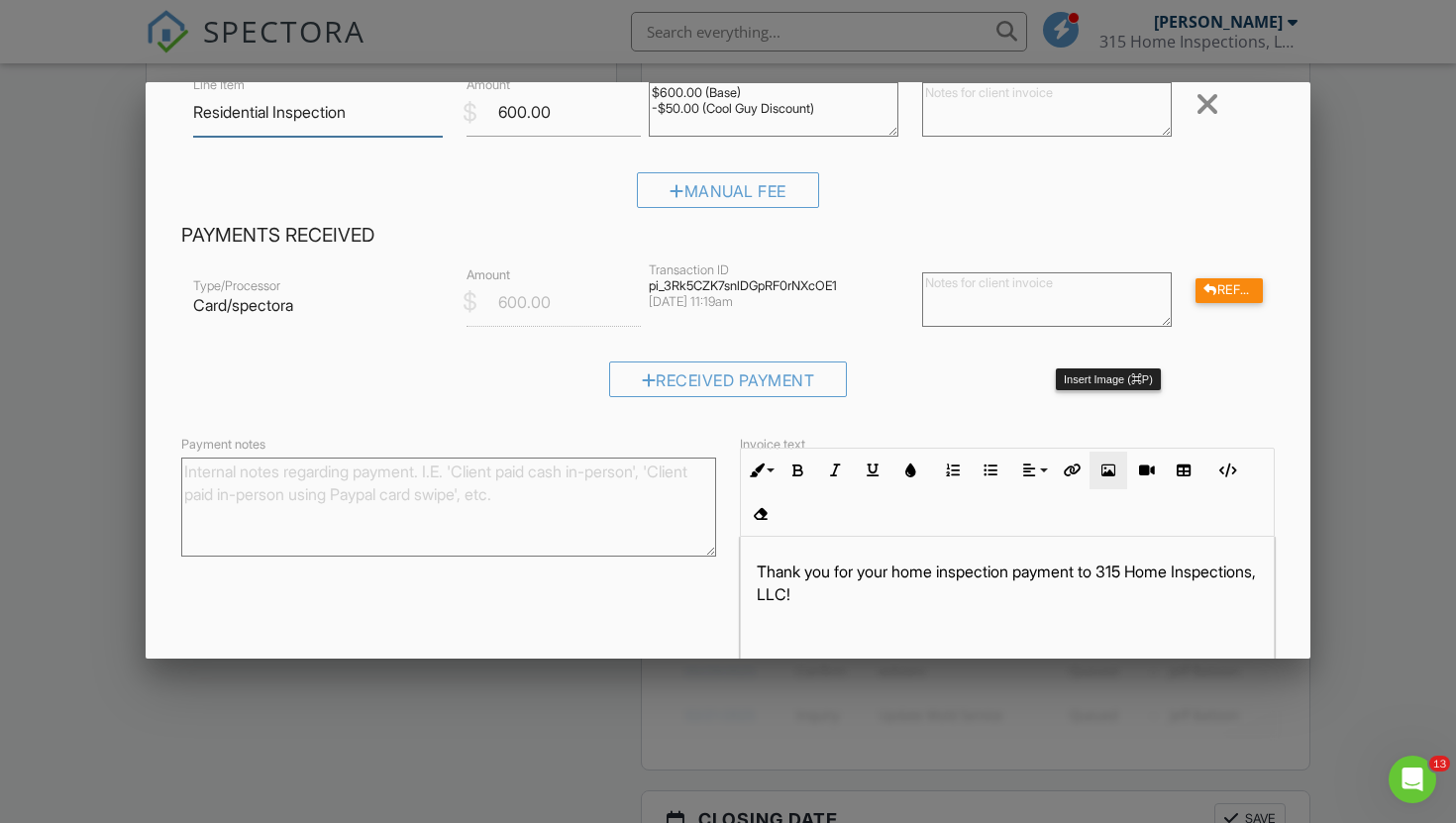 scroll, scrollTop: 5, scrollLeft: 0, axis: vertical 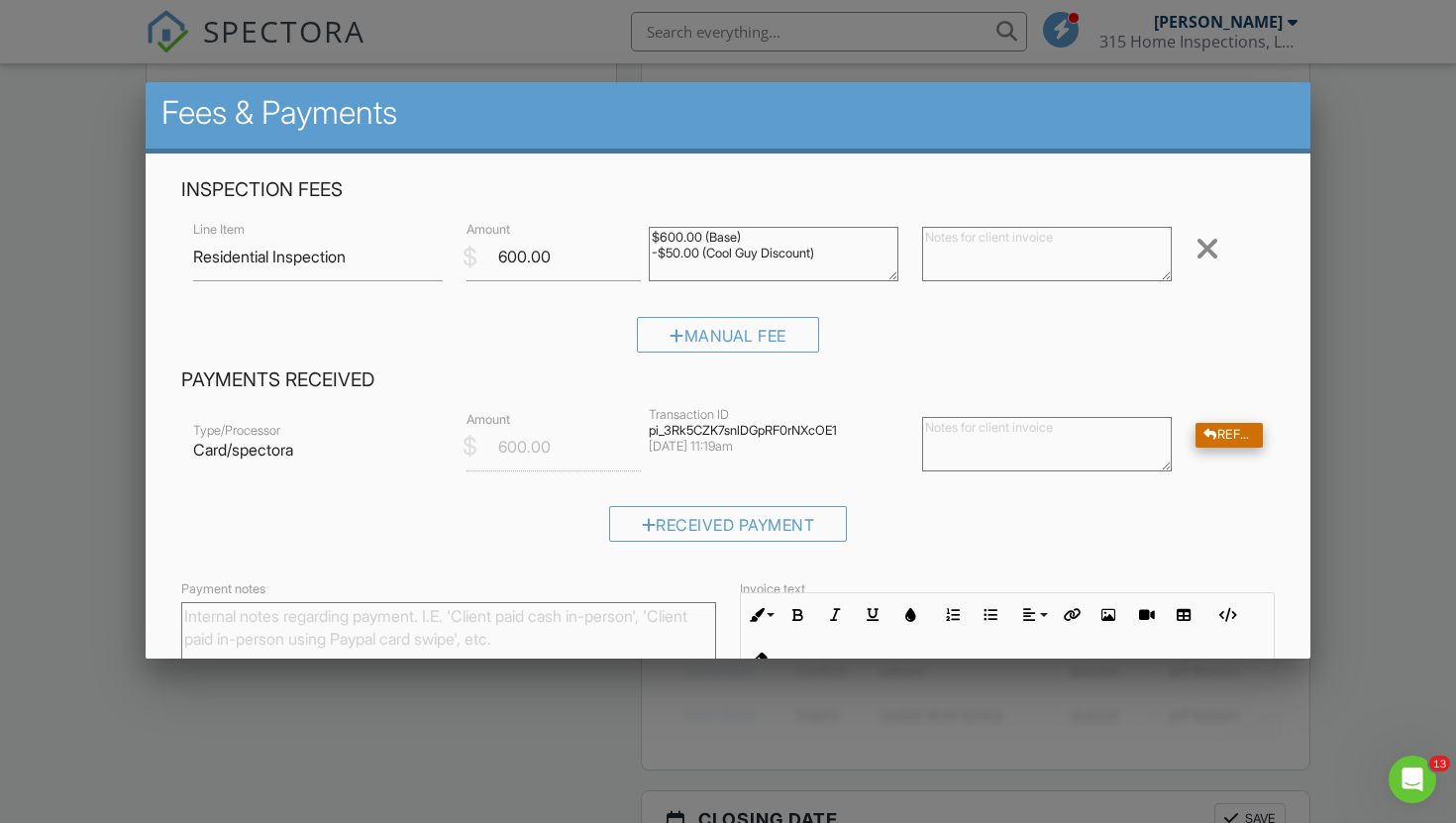 click at bounding box center (1210, 435) 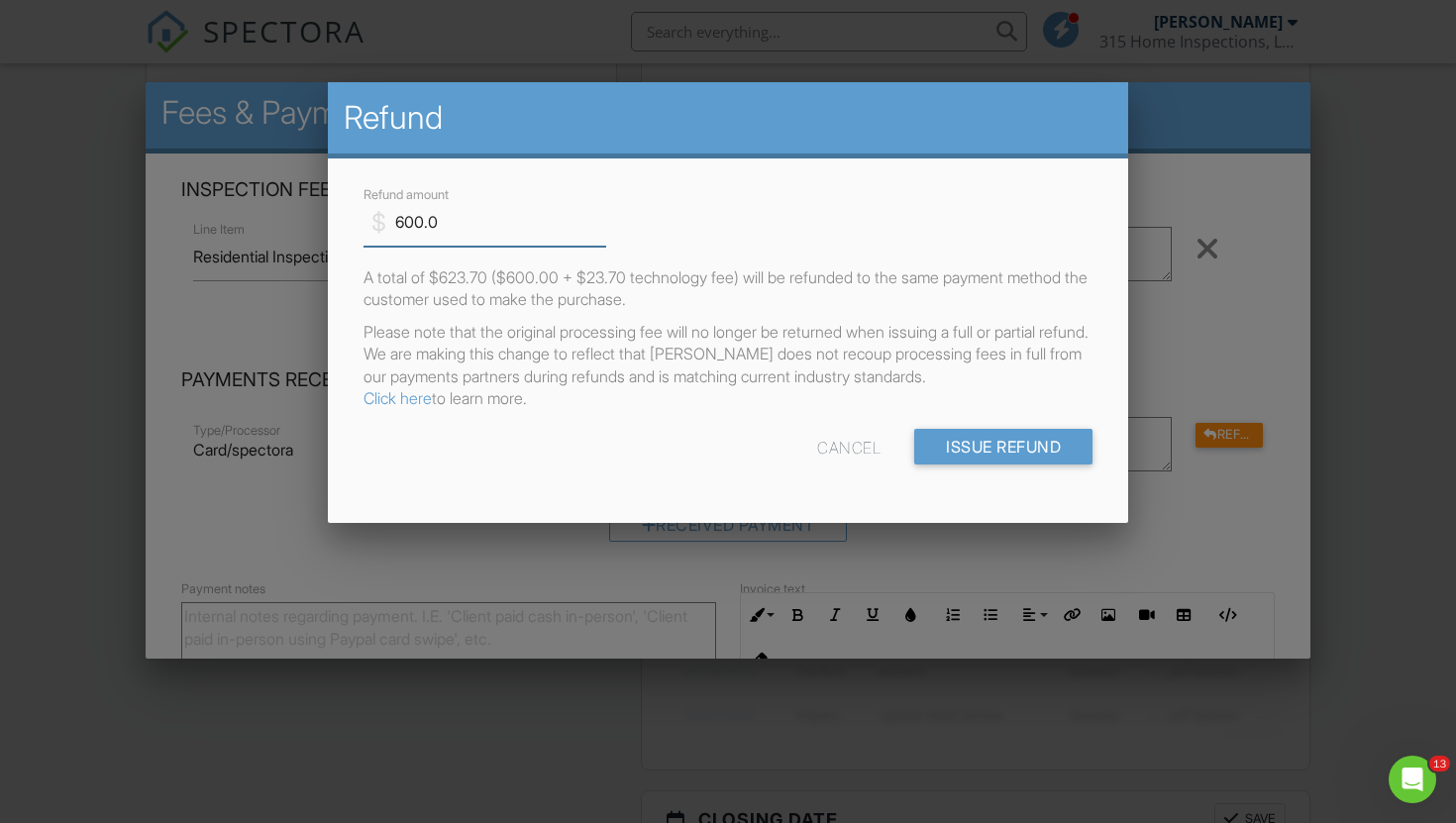 drag, startPoint x: 394, startPoint y: 223, endPoint x: 423, endPoint y: 219, distance: 29.274562 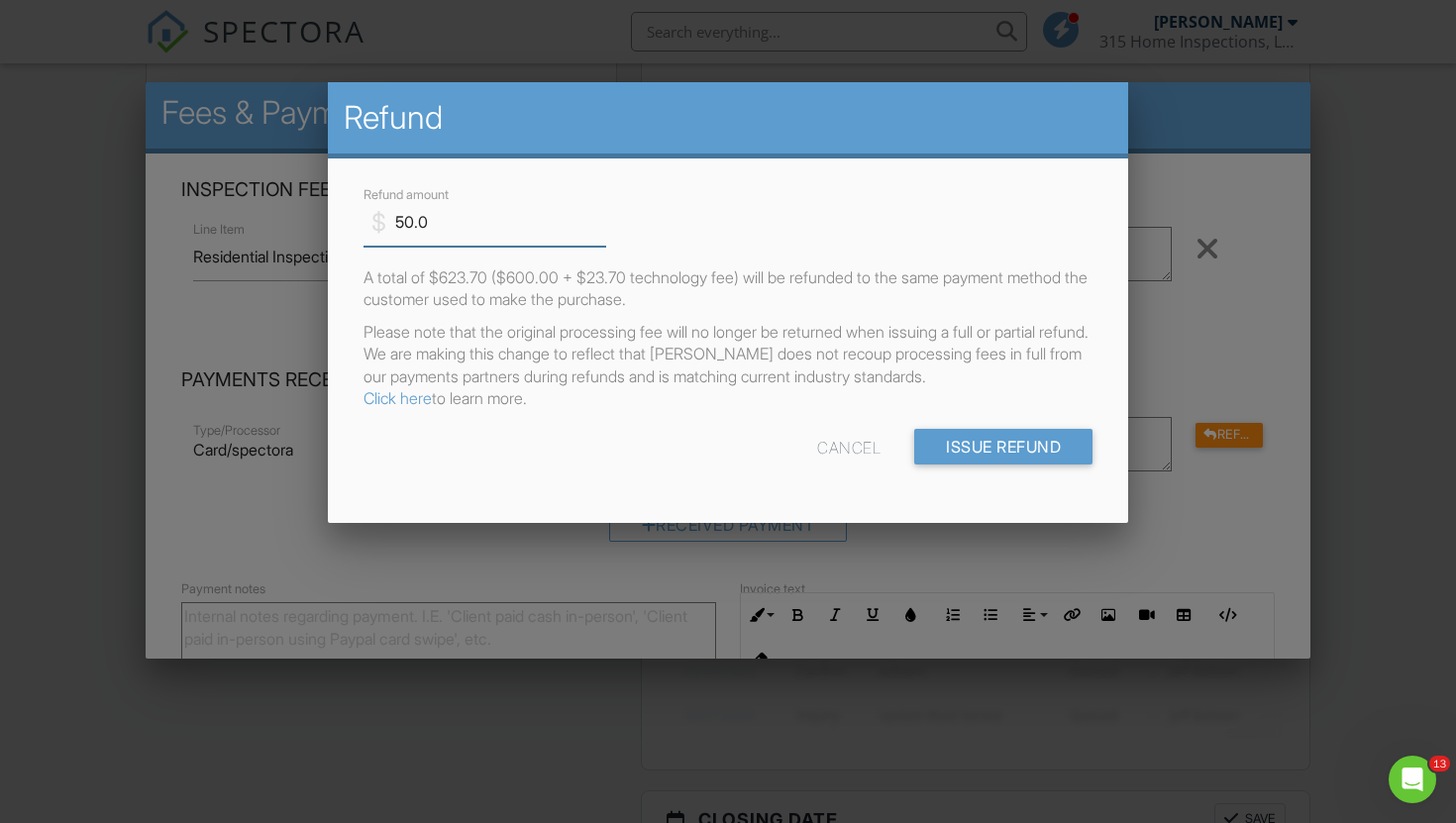 click on "50.0" at bounding box center [485, 222] 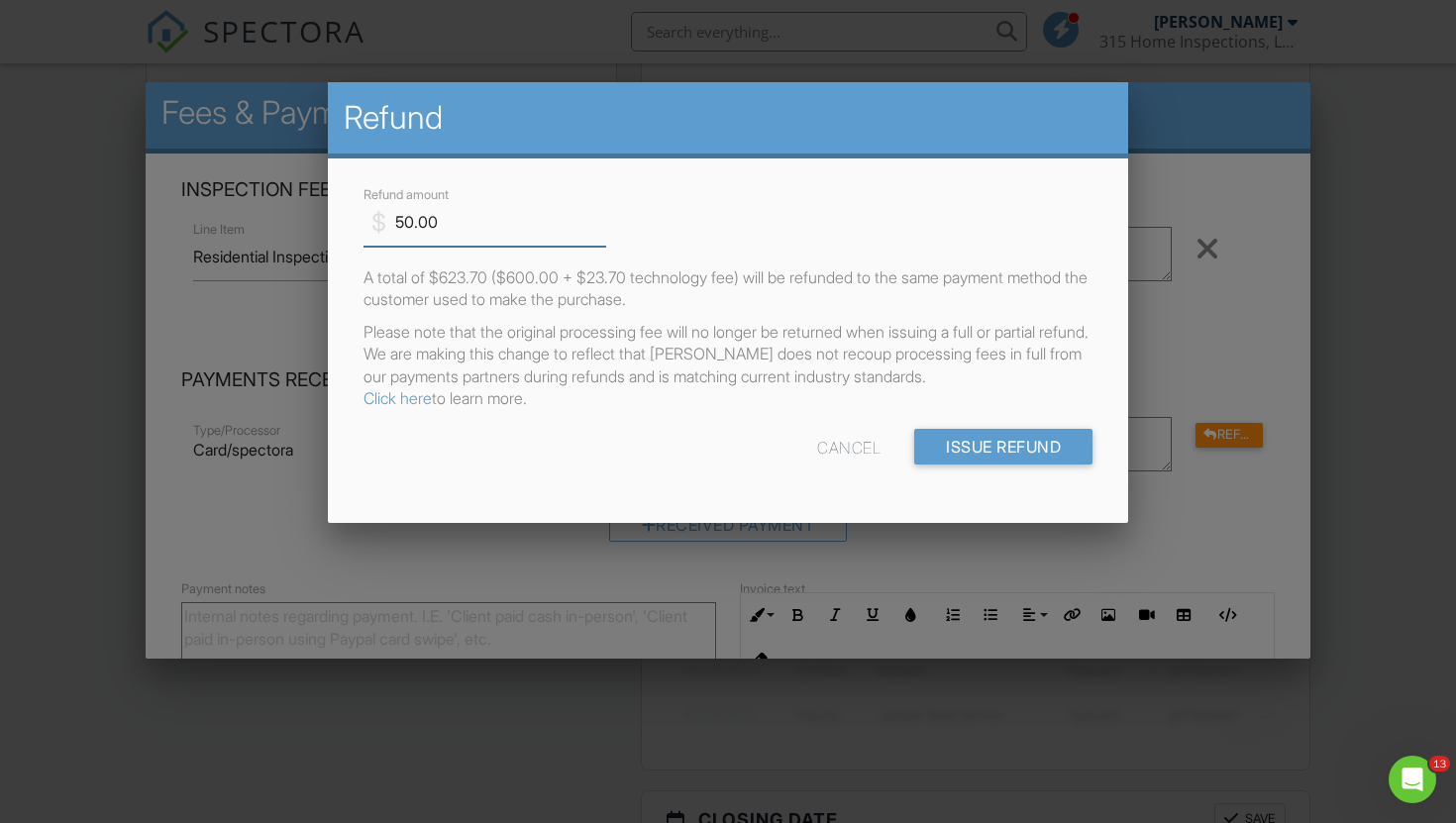 type on "50.00" 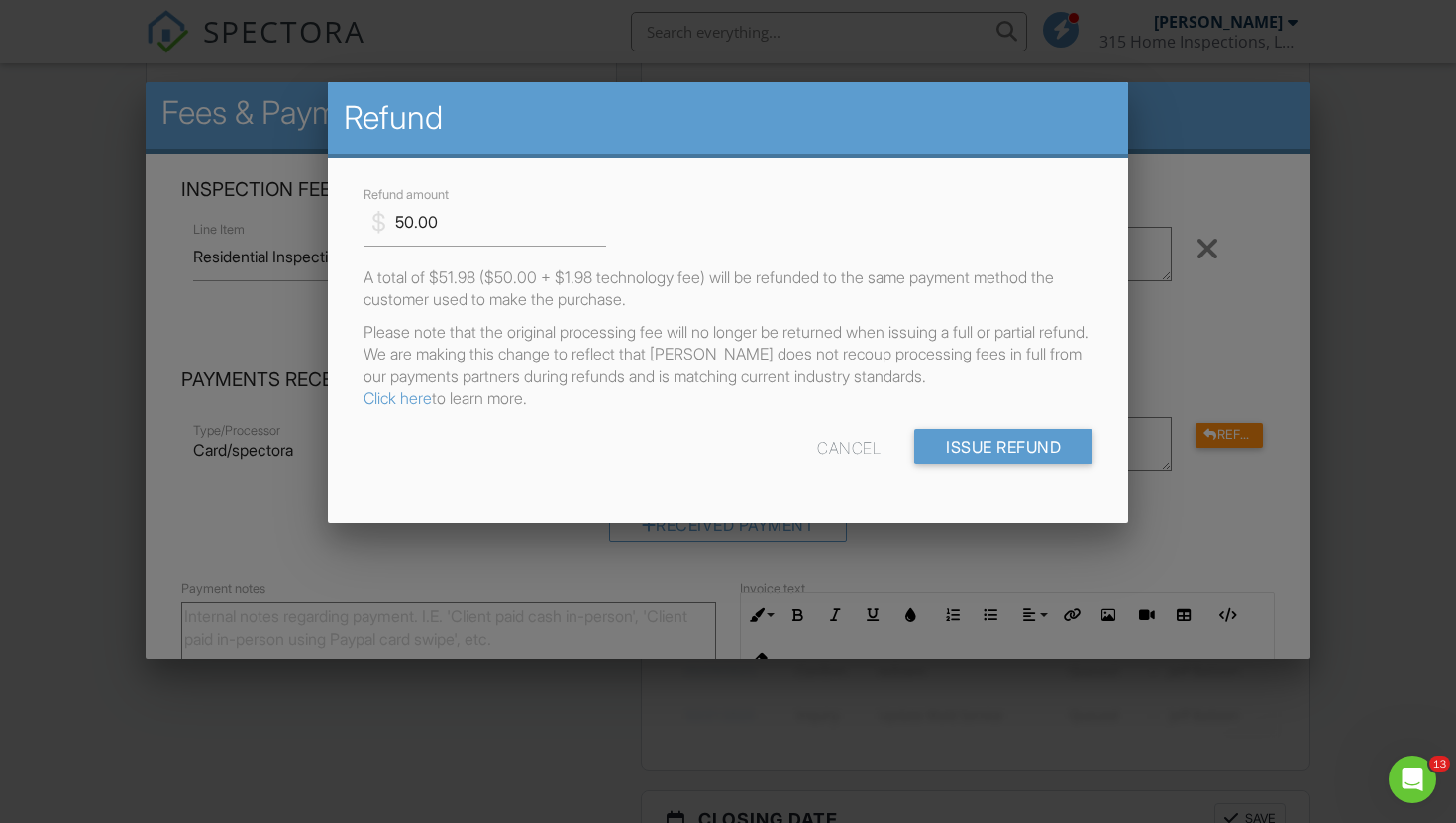 click on "Please note that the original processing fee will no longer be returned when issuing a full or partial refund. We are making this change to reflect that Spectora does not recoup processing fees in full from our payments partners during refunds and is matching current industry standards.
Click here
to learn more." at bounding box center (728, 365) 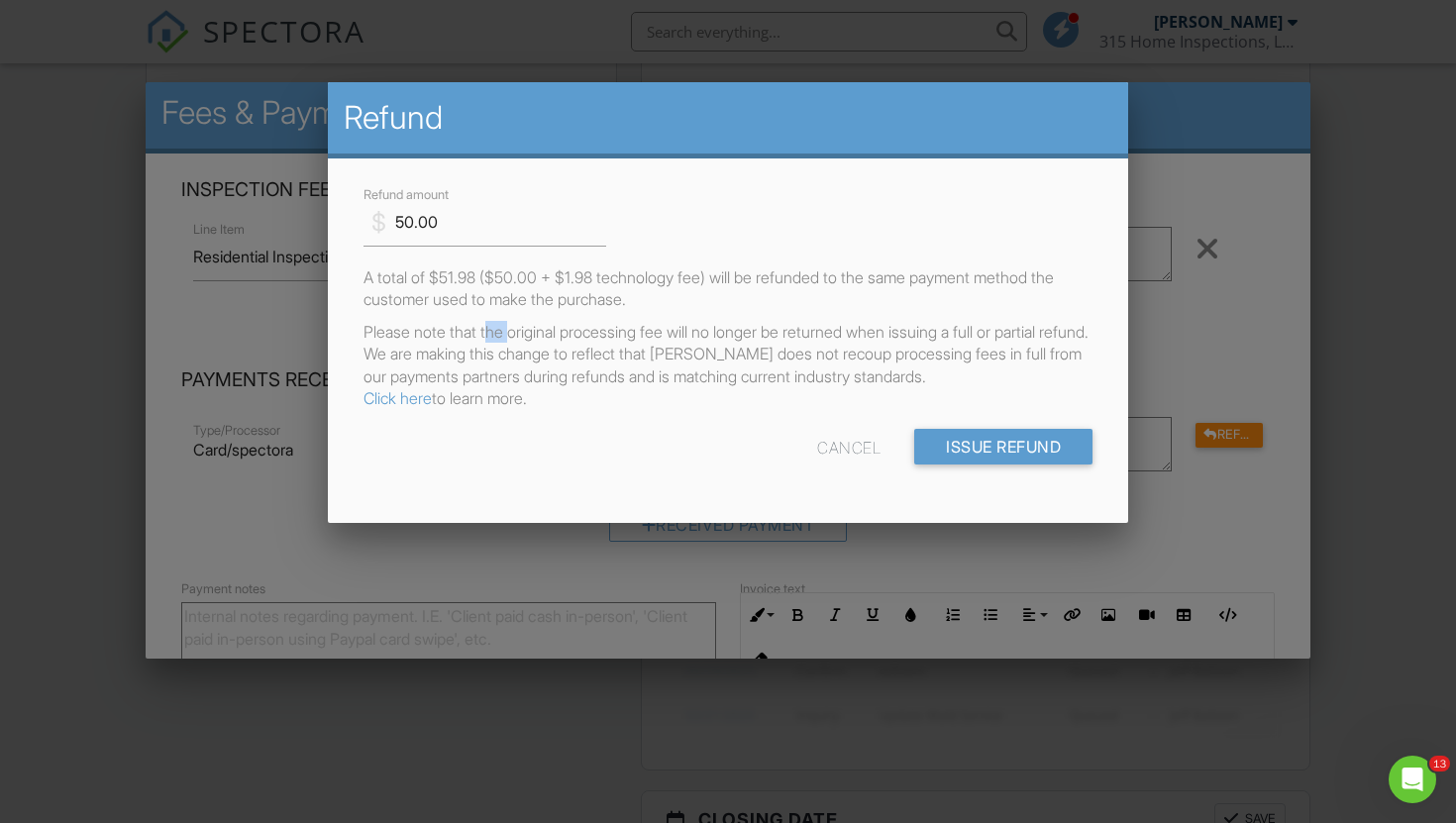 click on "Please note that the original processing fee will no longer be returned when issuing a full or partial refund. We are making this change to reflect that Spectora does not recoup processing fees in full from our payments partners during refunds and is matching current industry standards.
Click here
to learn more." at bounding box center (728, 365) 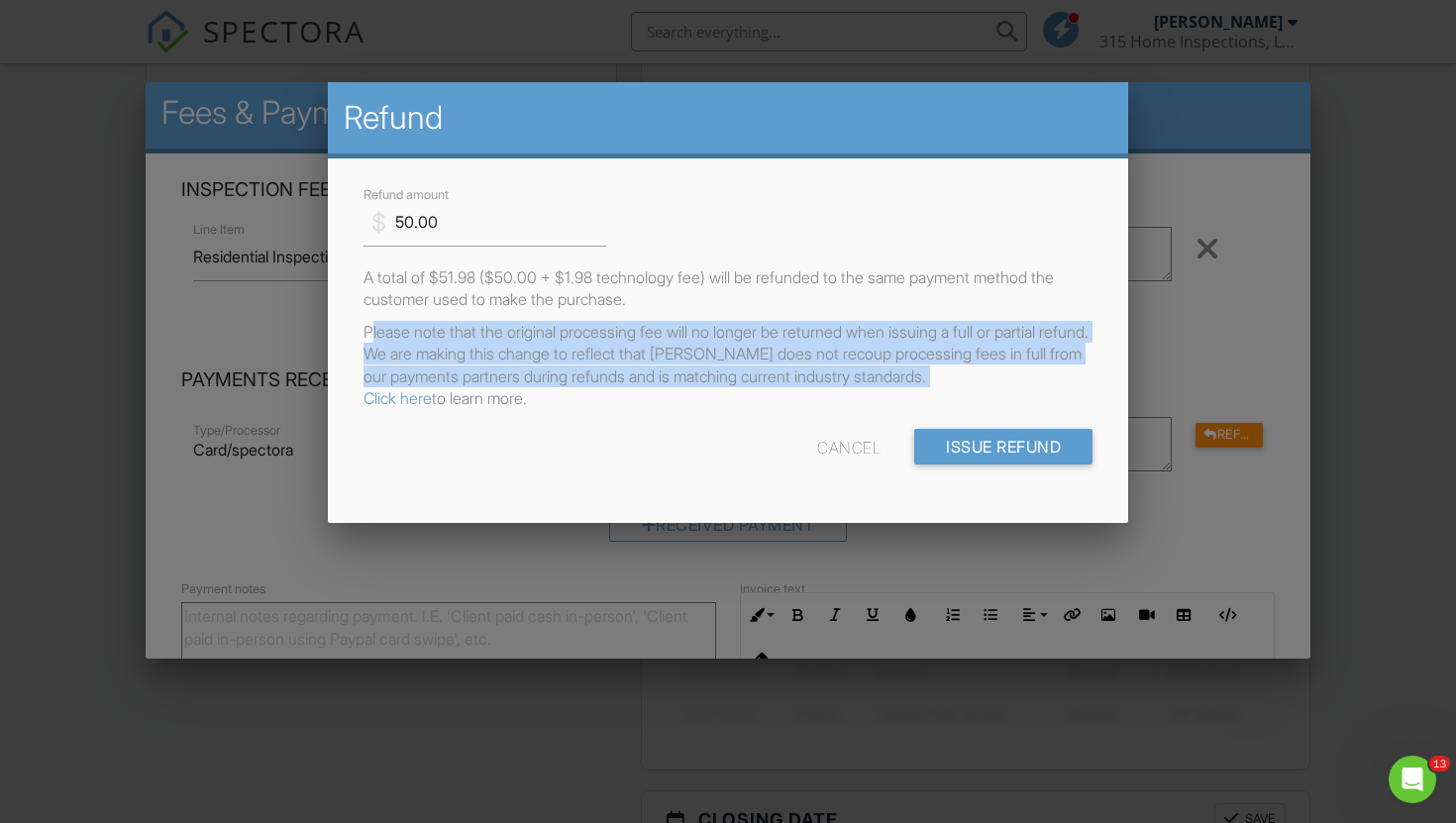 click on "Please note that the original processing fee will no longer be returned when issuing a full or partial refund. We are making this change to reflect that Spectora does not recoup processing fees in full from our payments partners during refunds and is matching current industry standards.
Click here
to learn more." at bounding box center (728, 365) 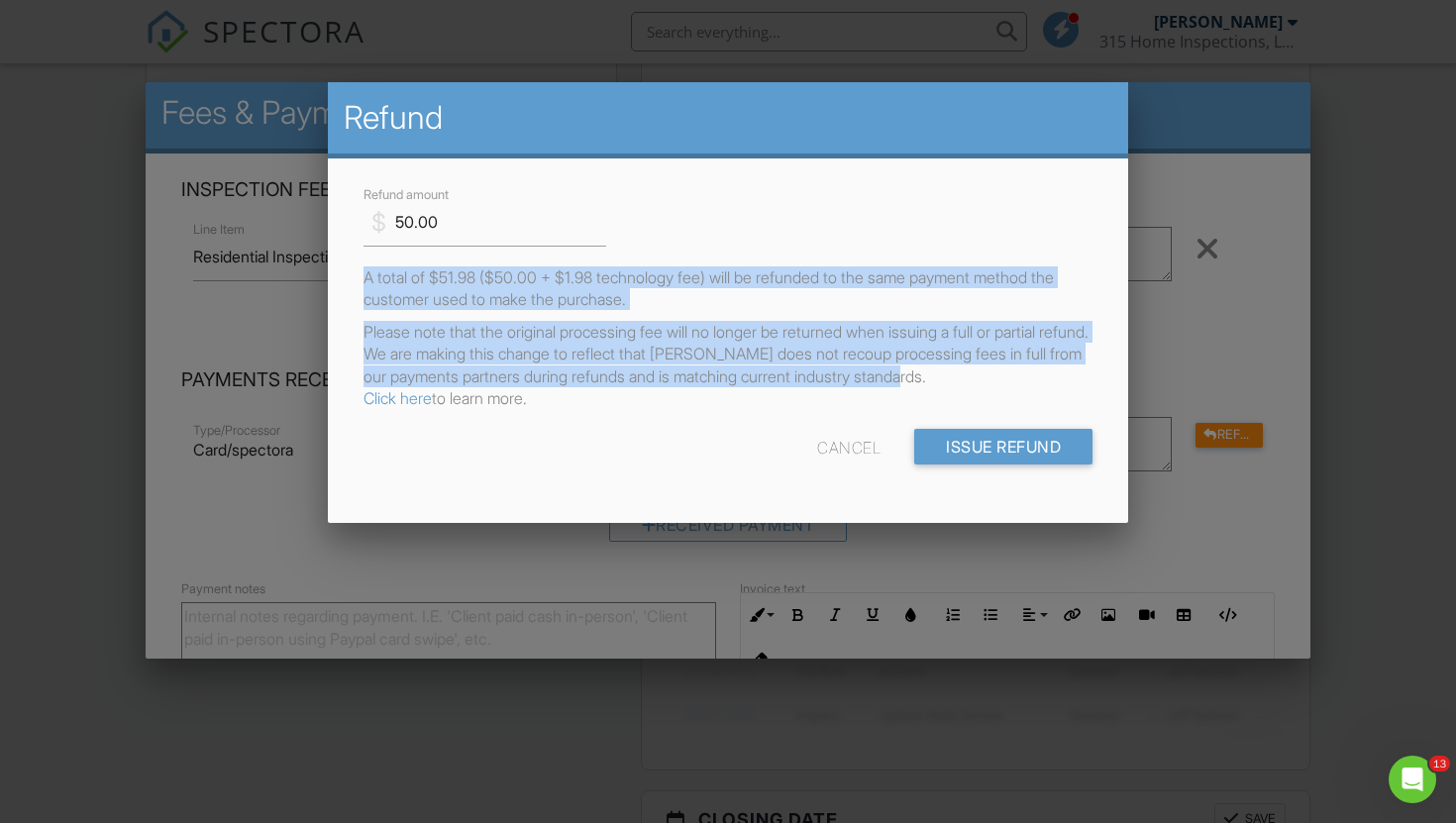 drag, startPoint x: 356, startPoint y: 272, endPoint x: 1089, endPoint y: 381, distance: 741.06 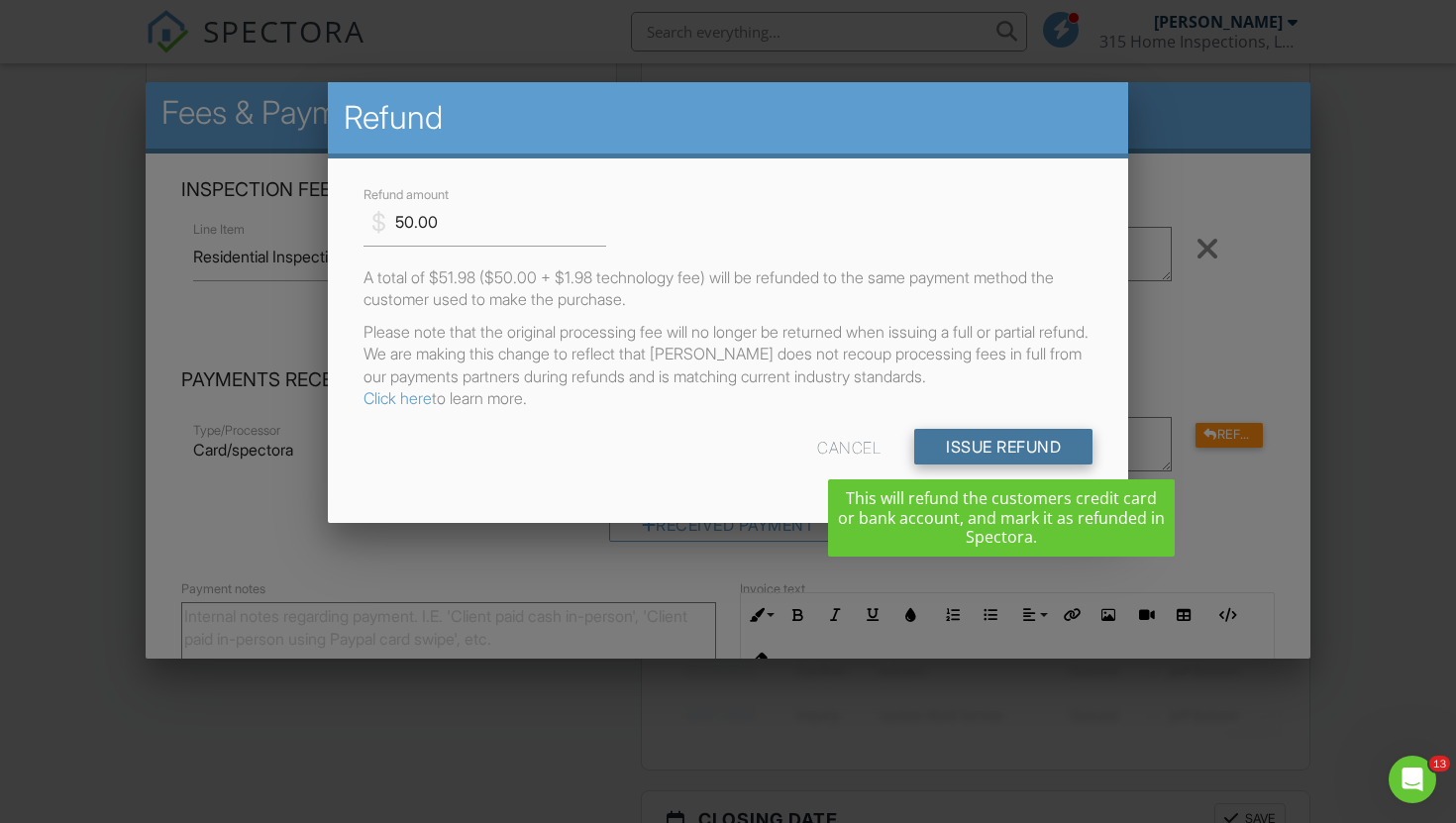 click on "Issue Refund" at bounding box center [1003, 447] 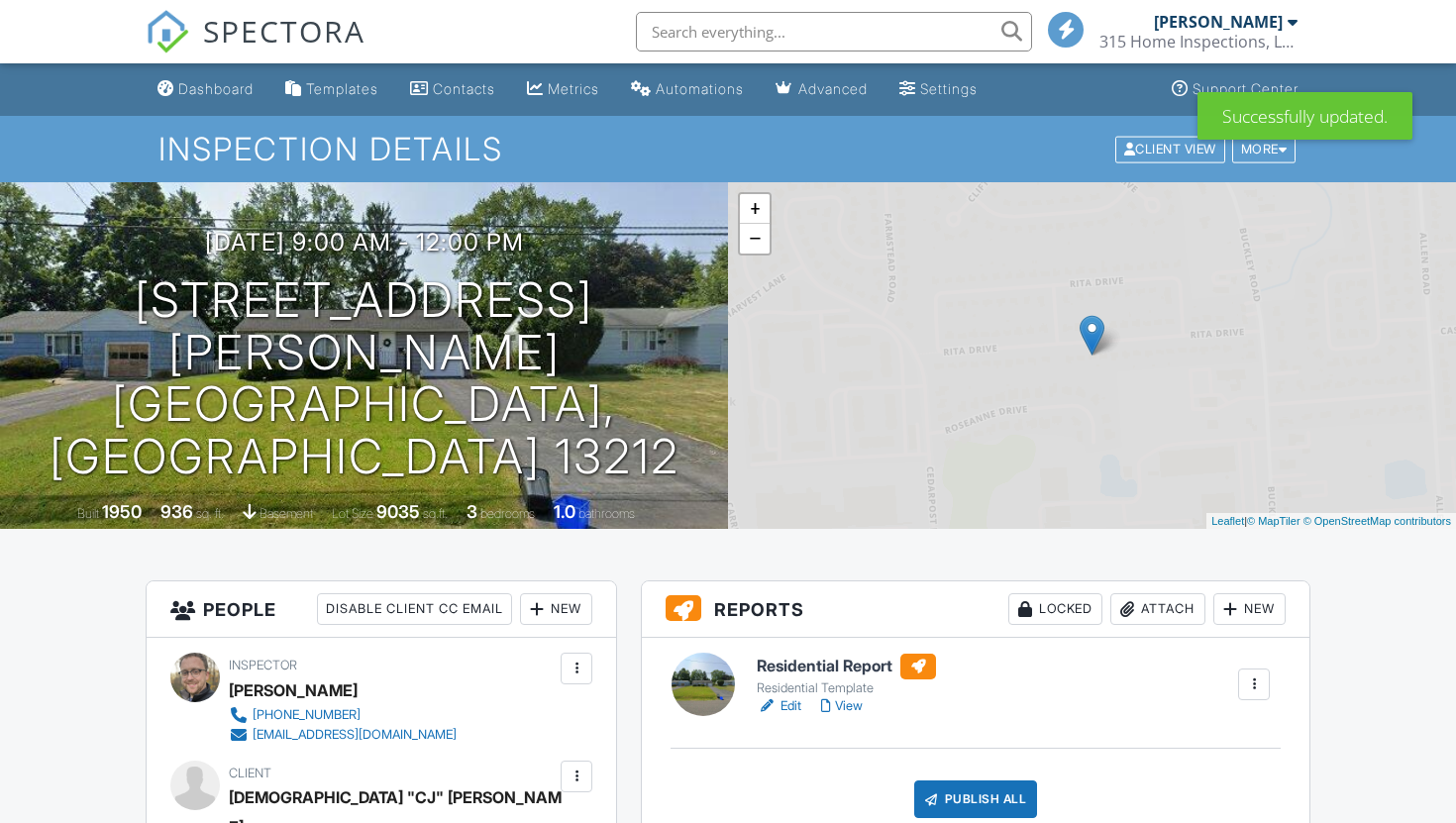 scroll, scrollTop: 0, scrollLeft: 0, axis: both 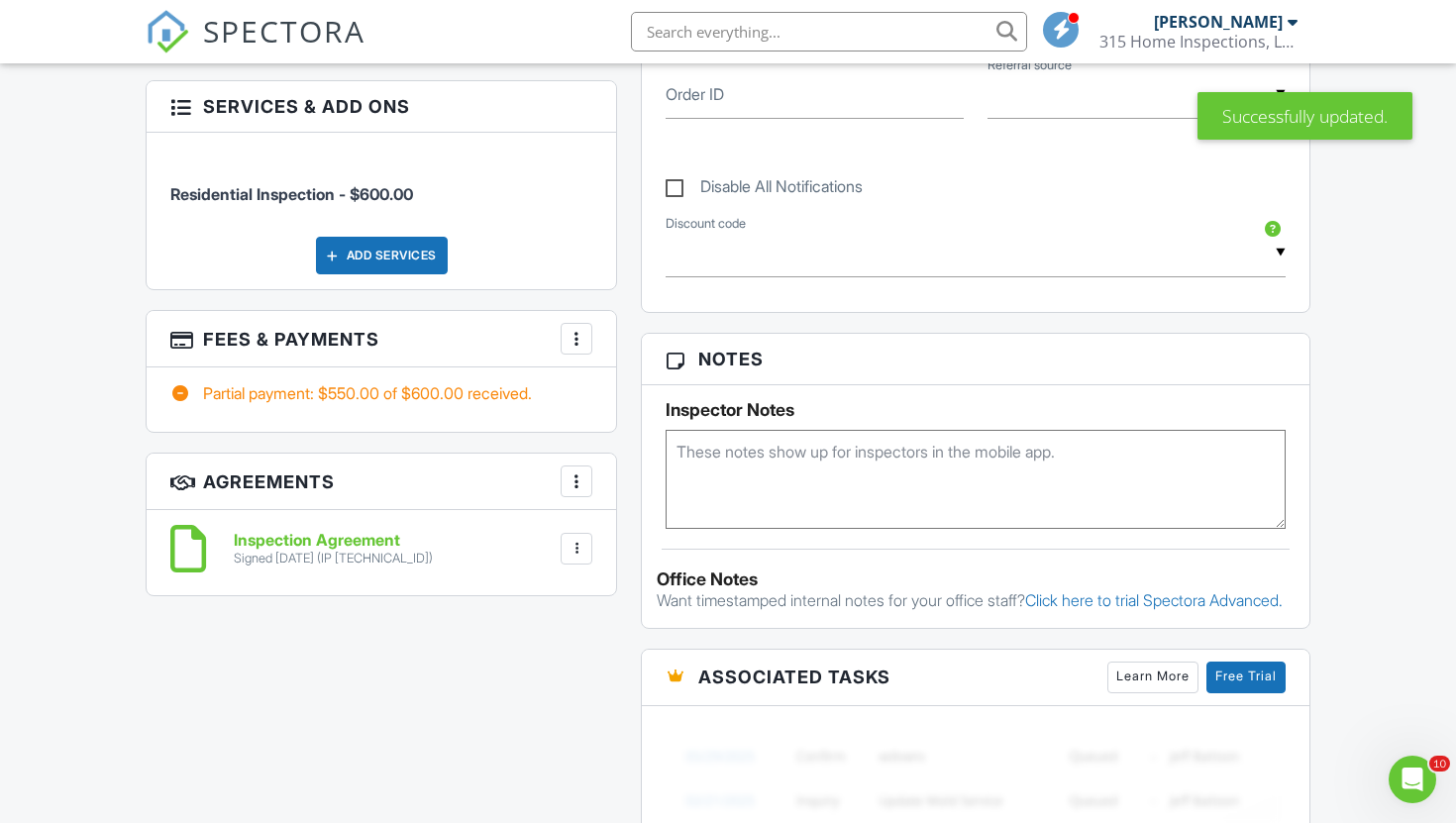 click at bounding box center (576, 339) 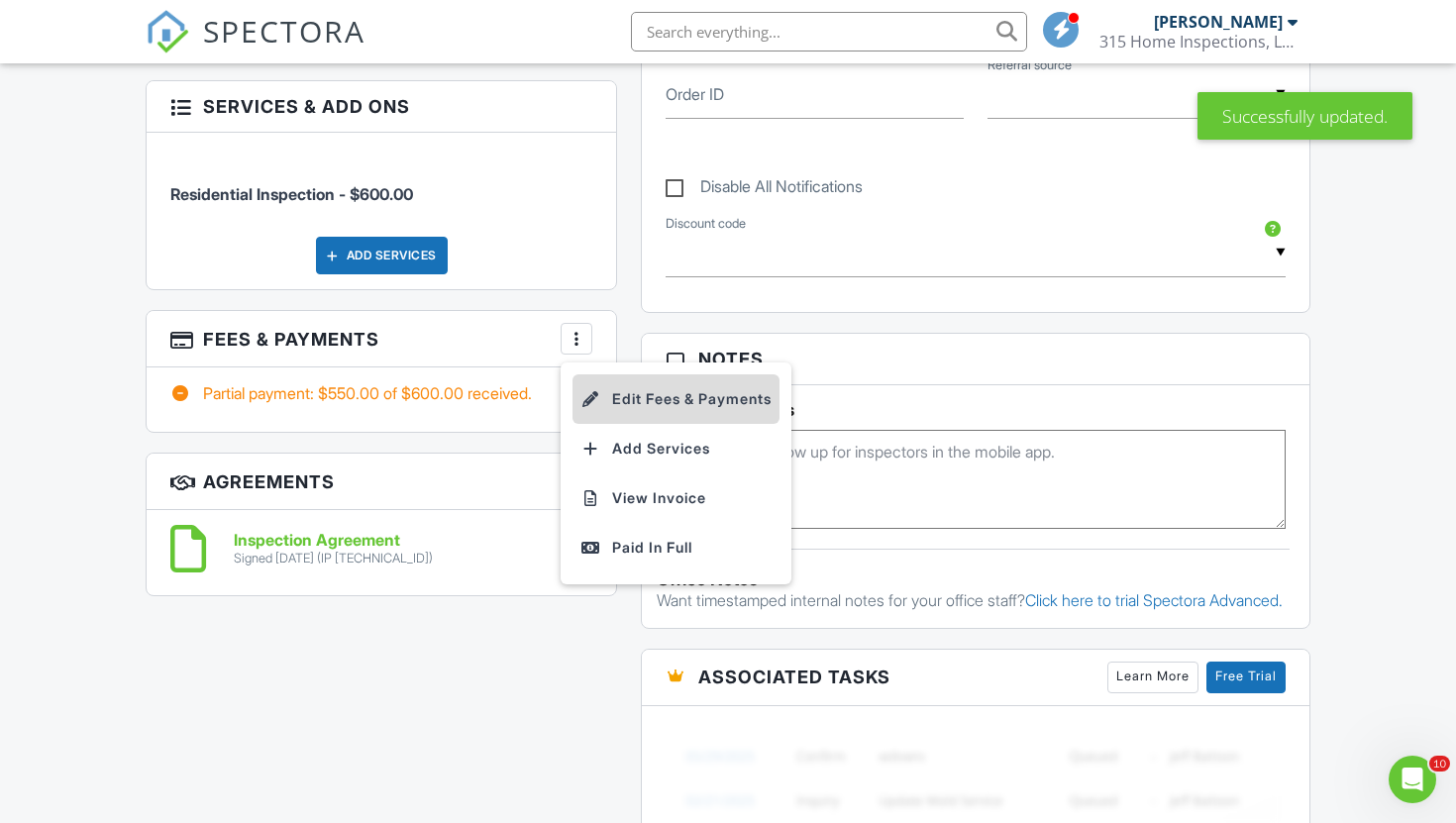 click on "Edit Fees & Payments" at bounding box center [676, 399] 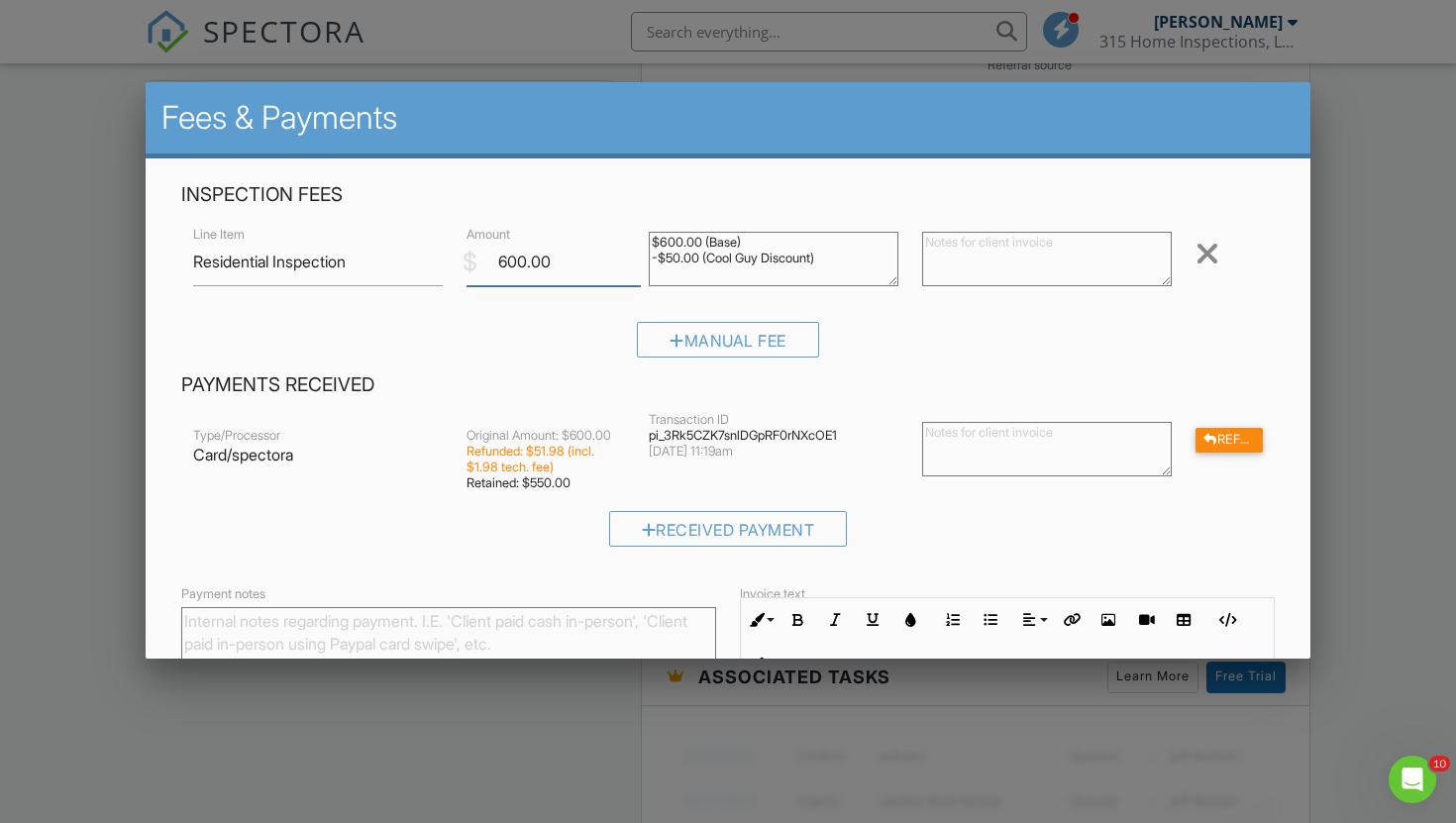 drag, startPoint x: 524, startPoint y: 260, endPoint x: 476, endPoint y: 260, distance: 48 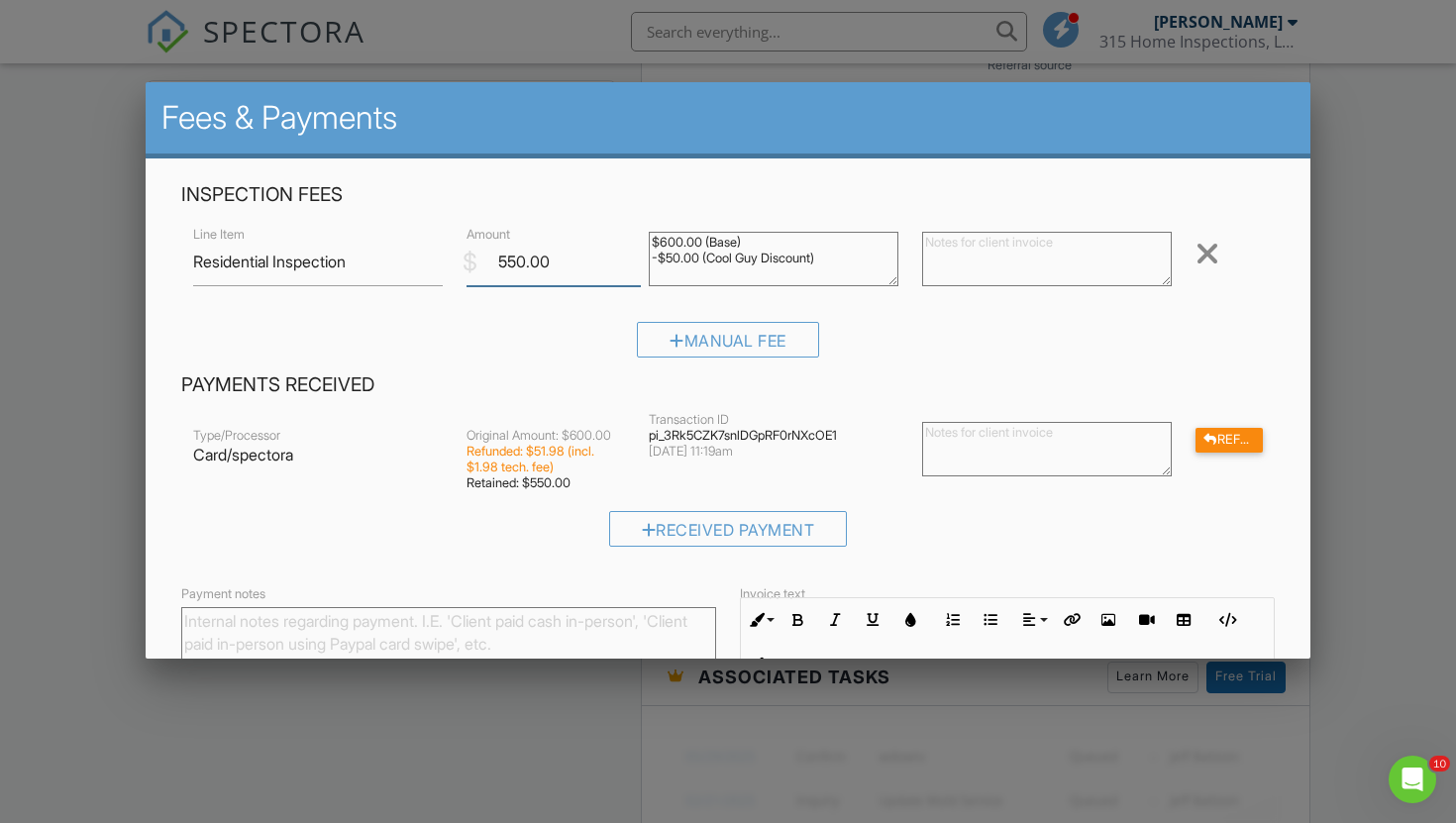 scroll, scrollTop: 271, scrollLeft: 0, axis: vertical 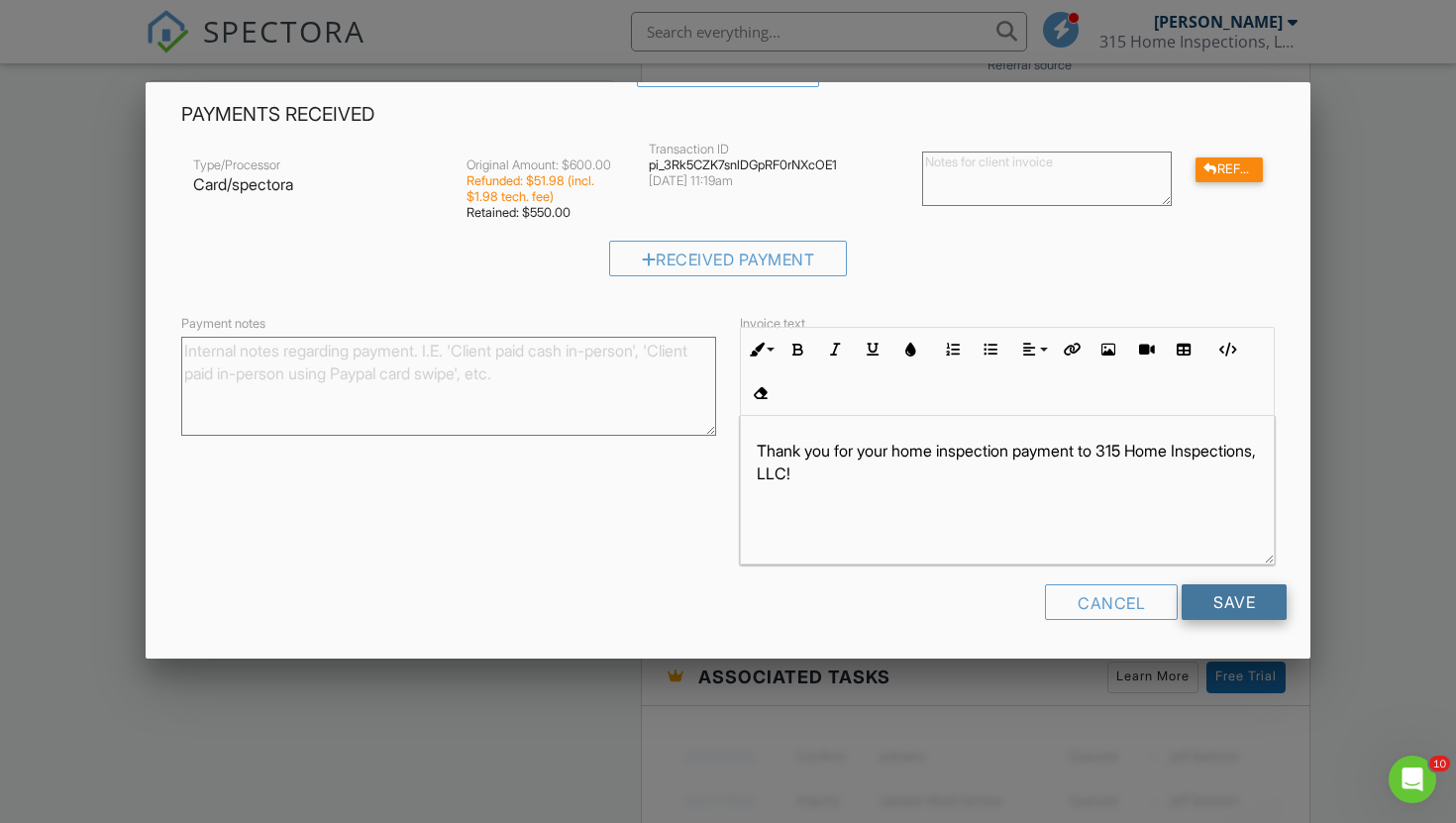 type on "550.00" 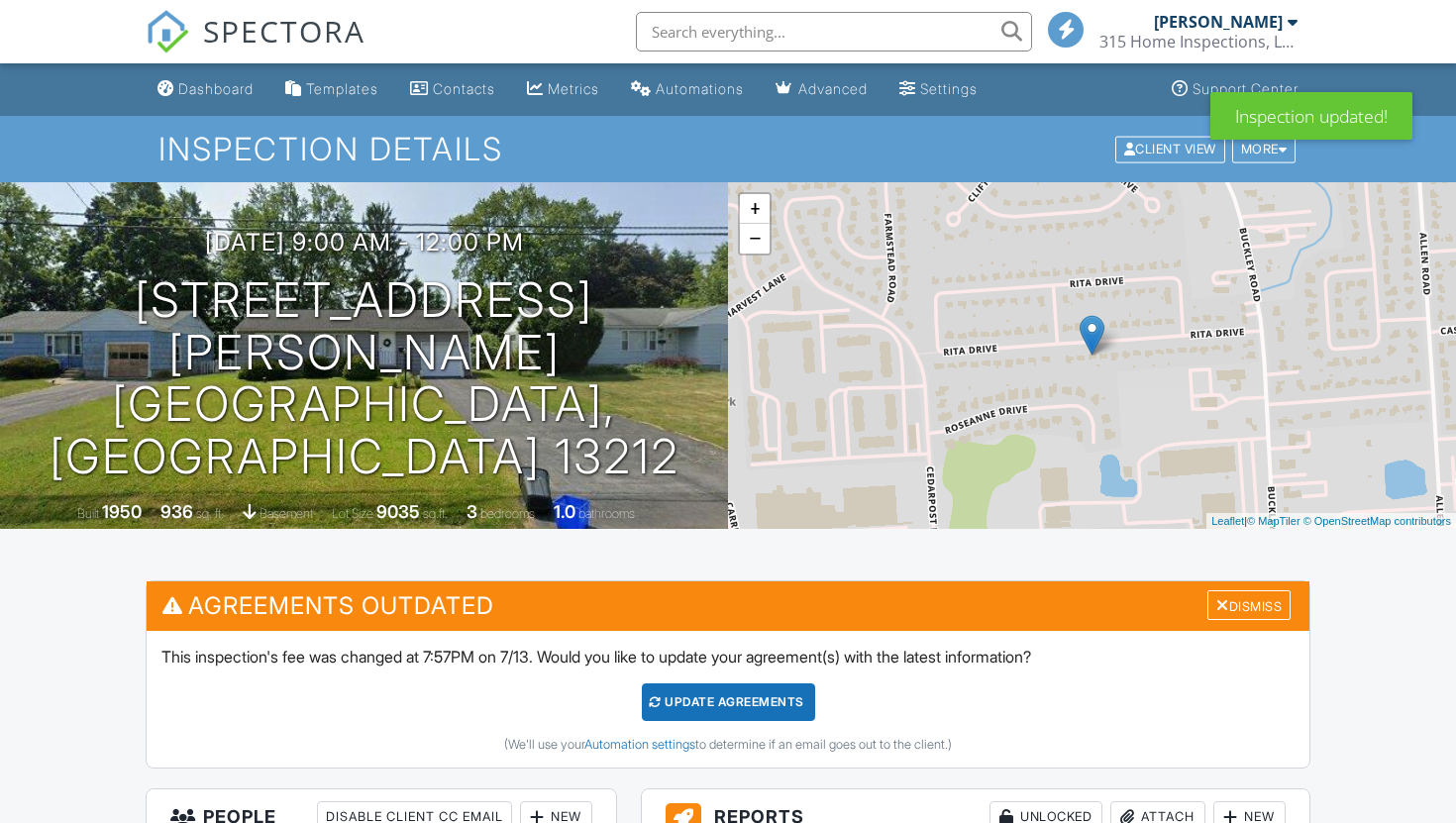 scroll, scrollTop: 543, scrollLeft: 0, axis: vertical 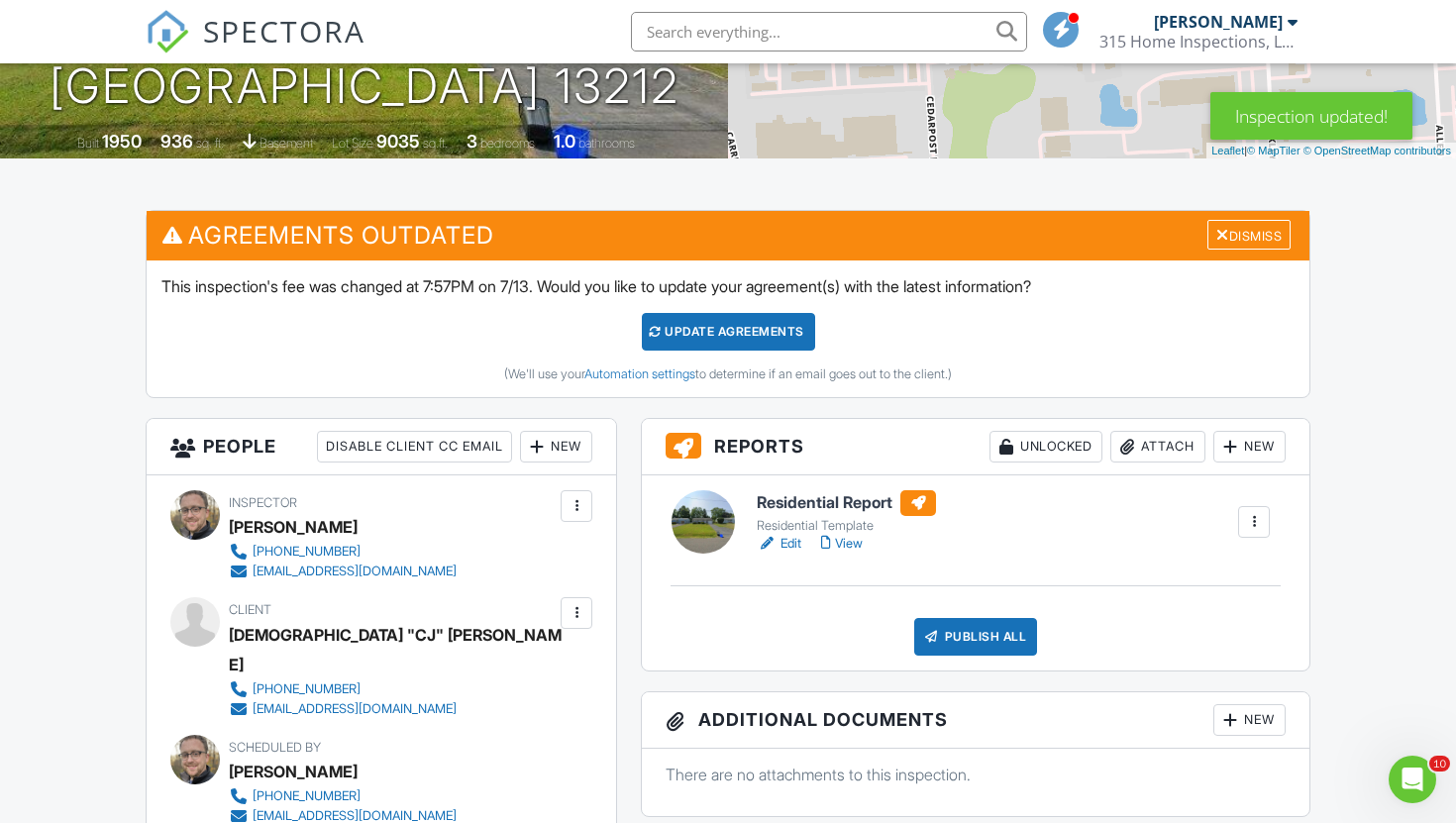 click on "Agreements Outdated
Dismiss" at bounding box center (728, 235) 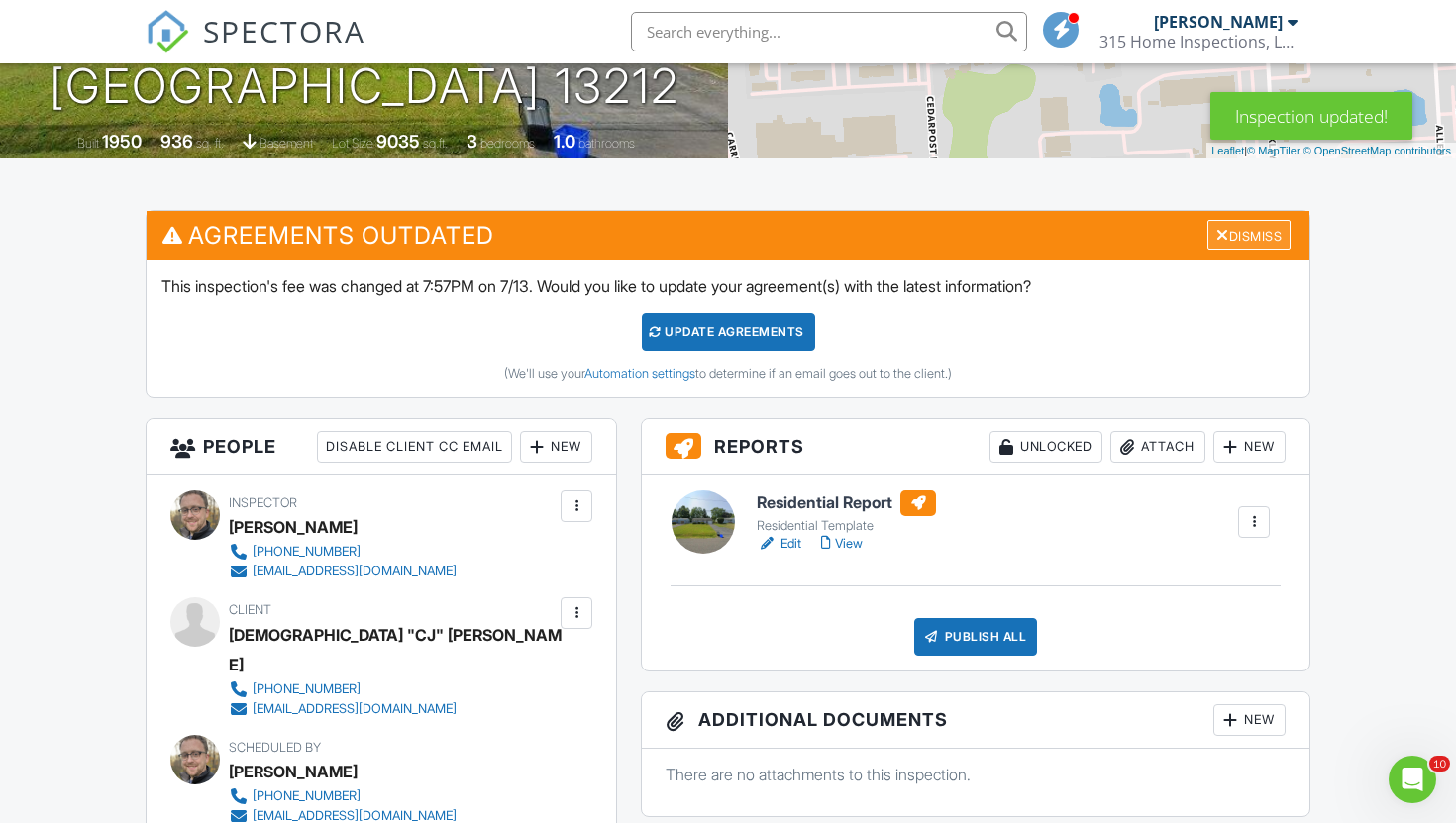 click on "Dismiss" at bounding box center (1249, 235) 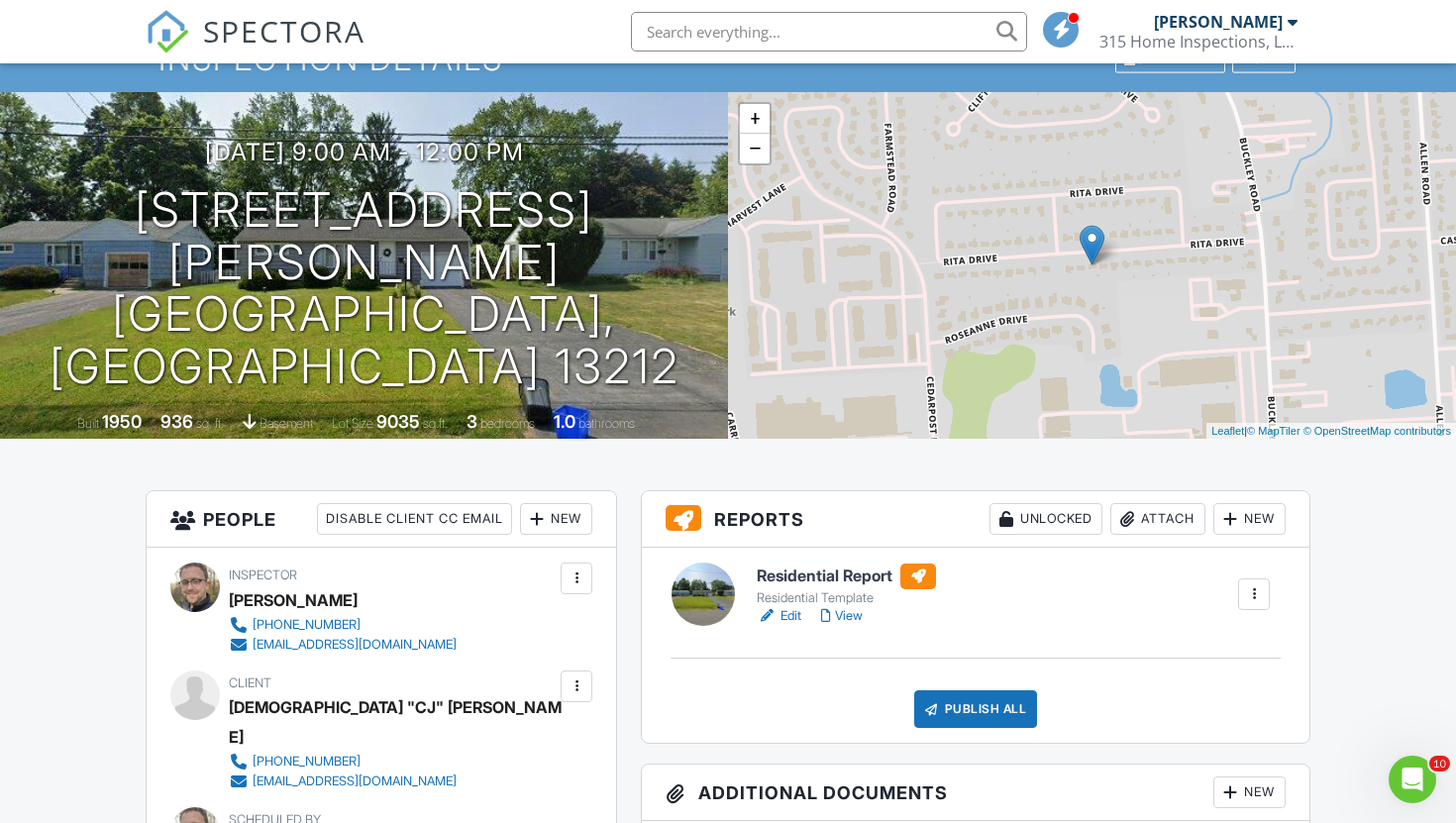 scroll, scrollTop: 150, scrollLeft: 0, axis: vertical 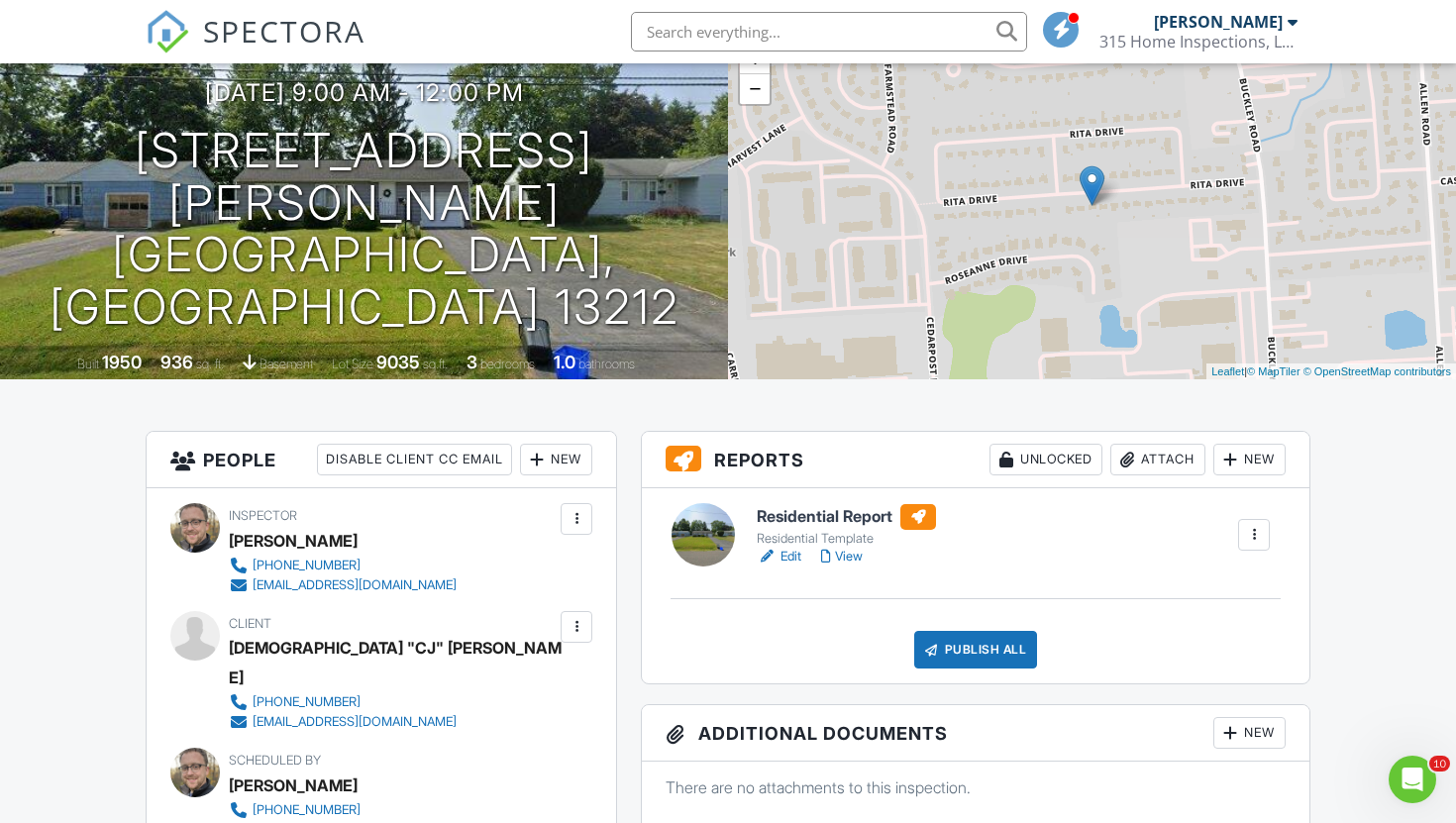 click on "Edit" at bounding box center [779, 557] 